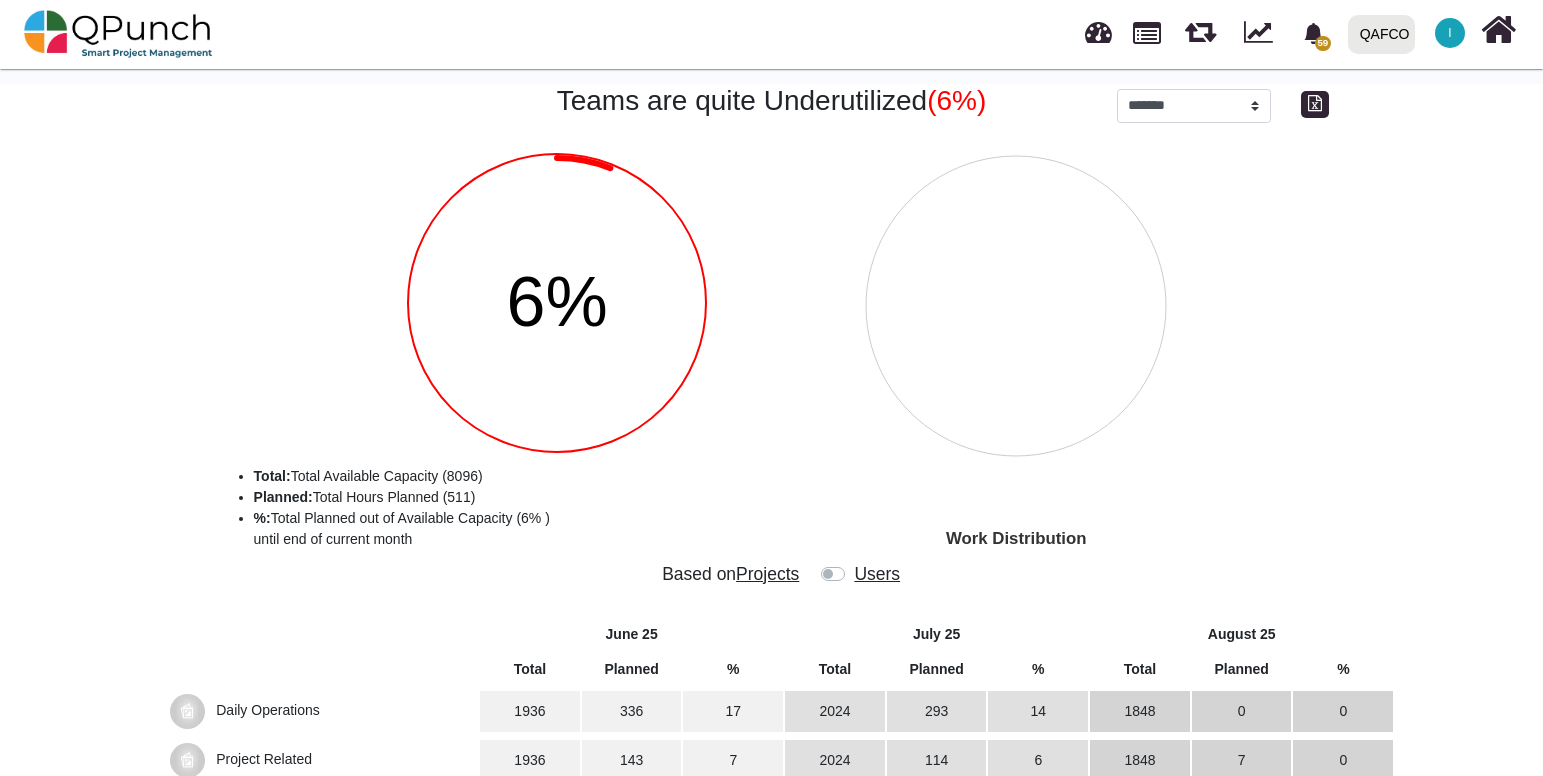 scroll, scrollTop: 0, scrollLeft: 0, axis: both 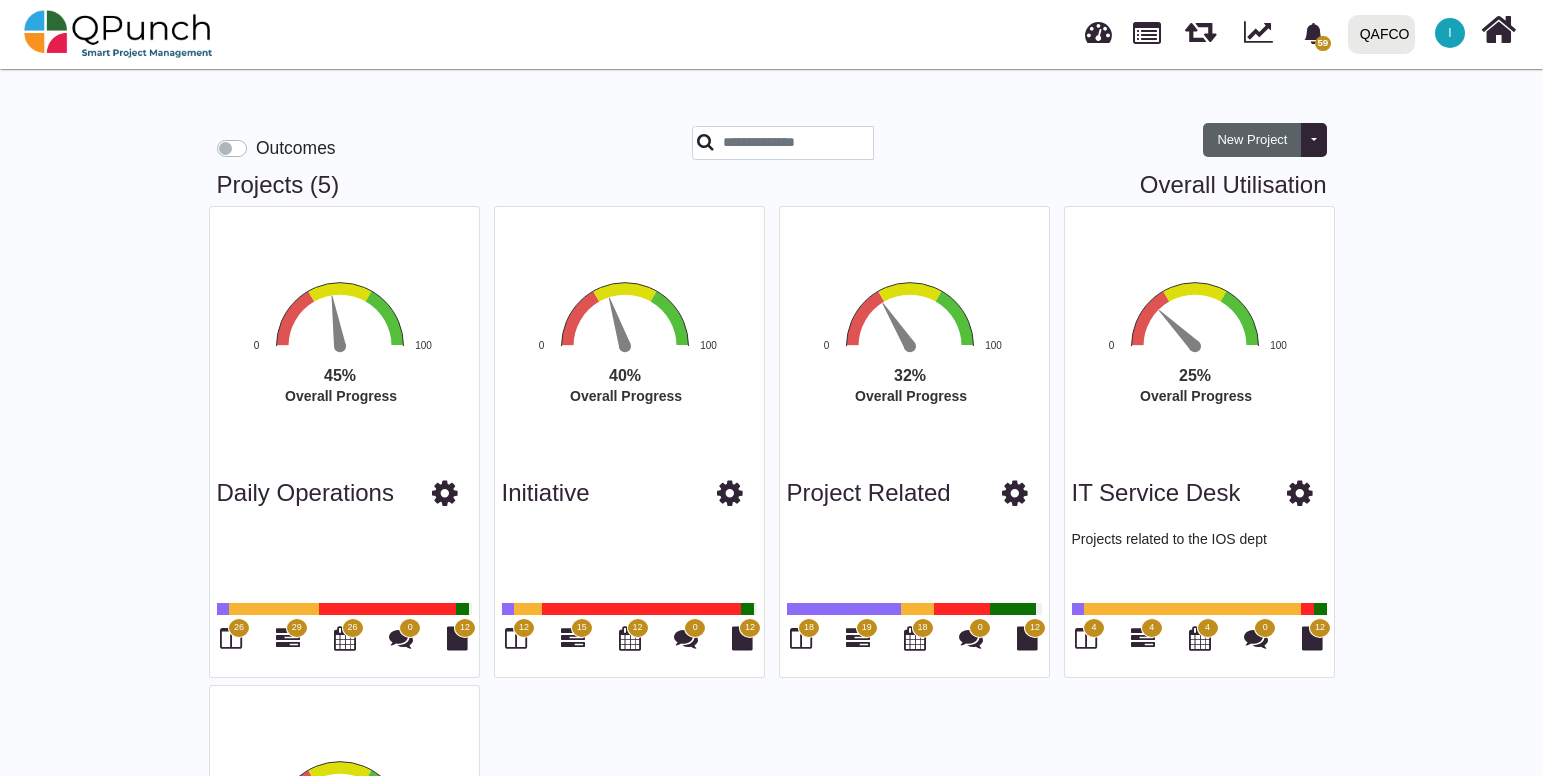 click on "New Project" at bounding box center (1252, 140) 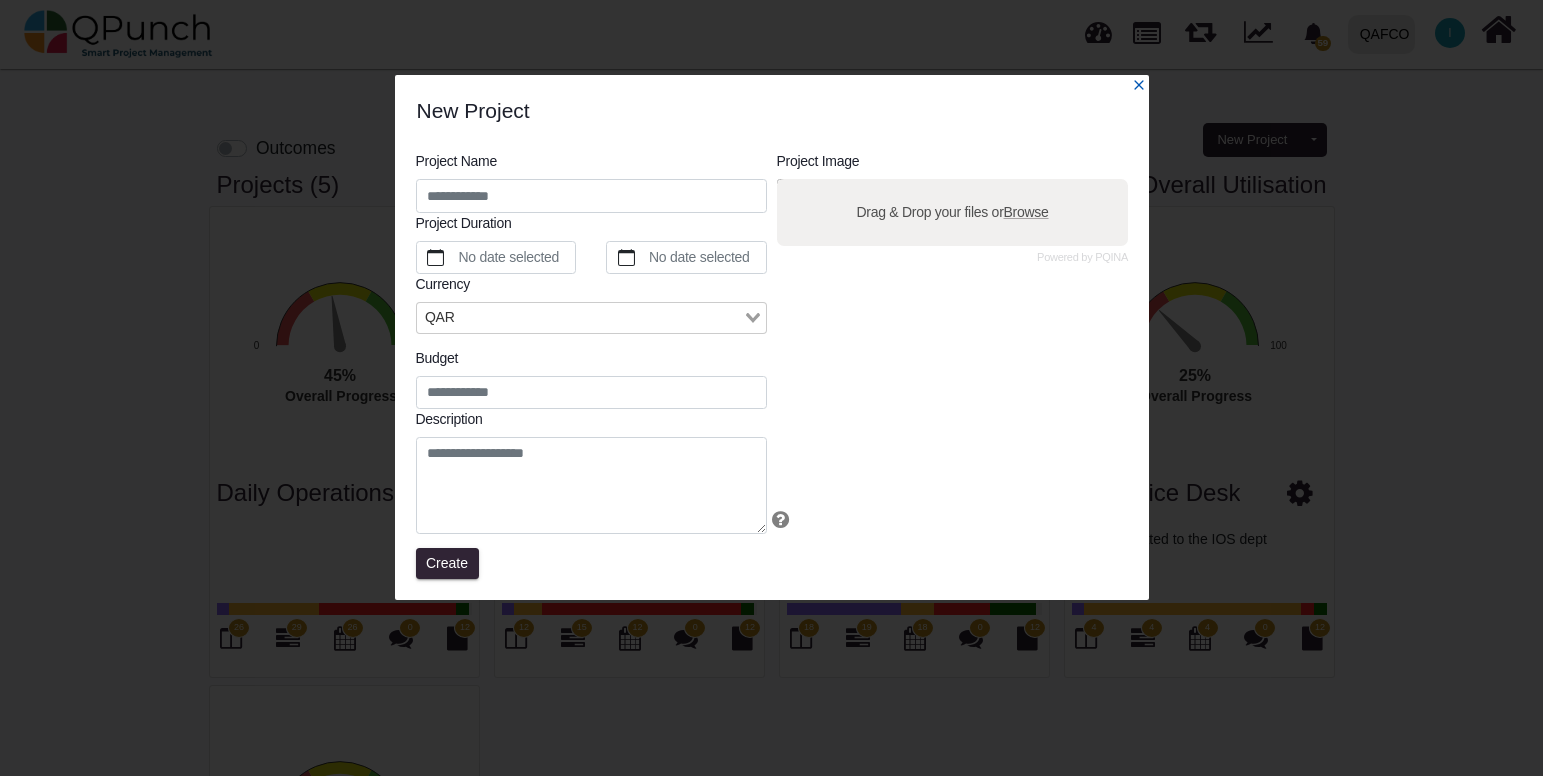 click at bounding box center [1138, 84] 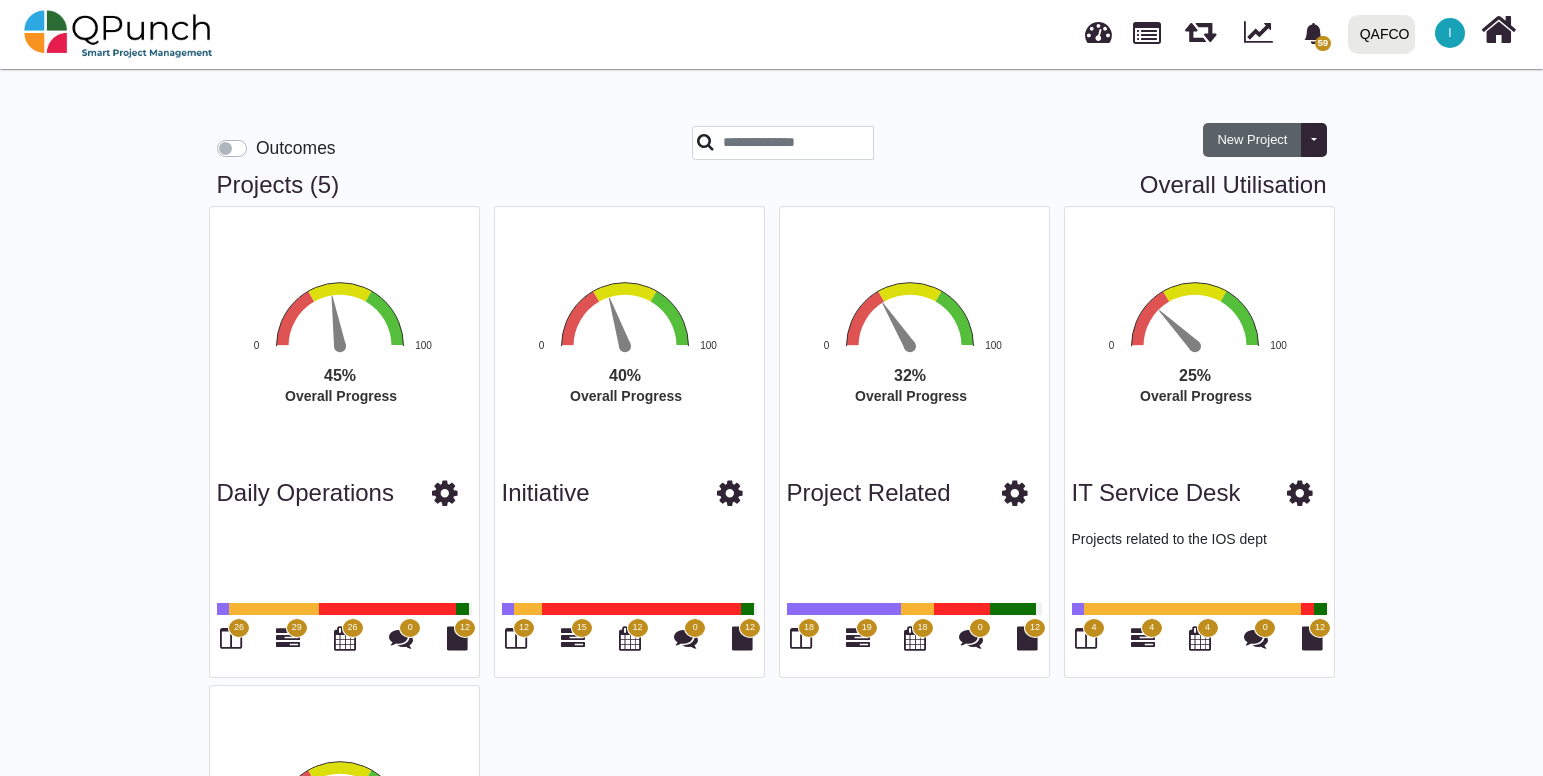 click on "New Project" at bounding box center [1252, 140] 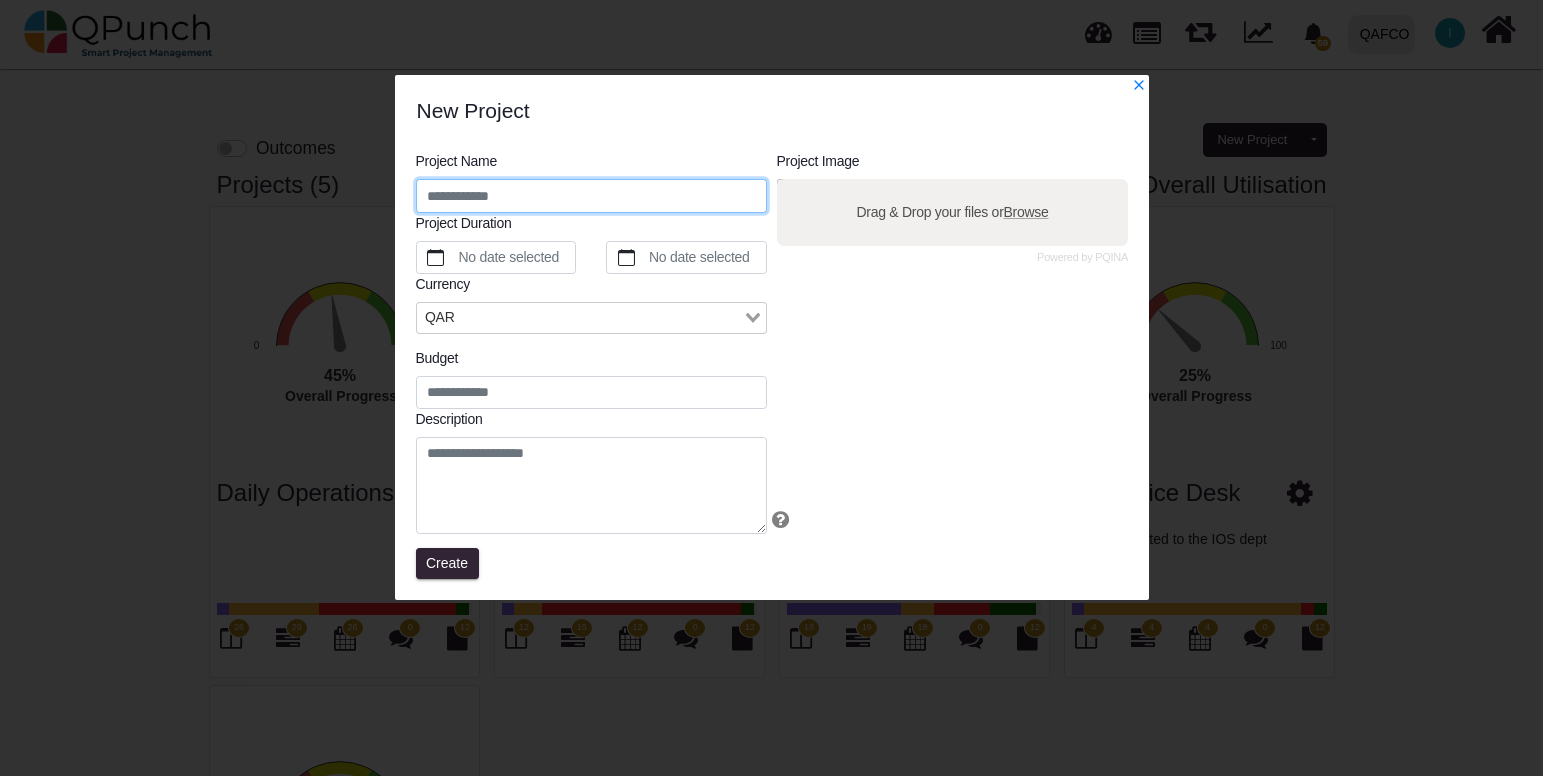 click at bounding box center (591, 196) 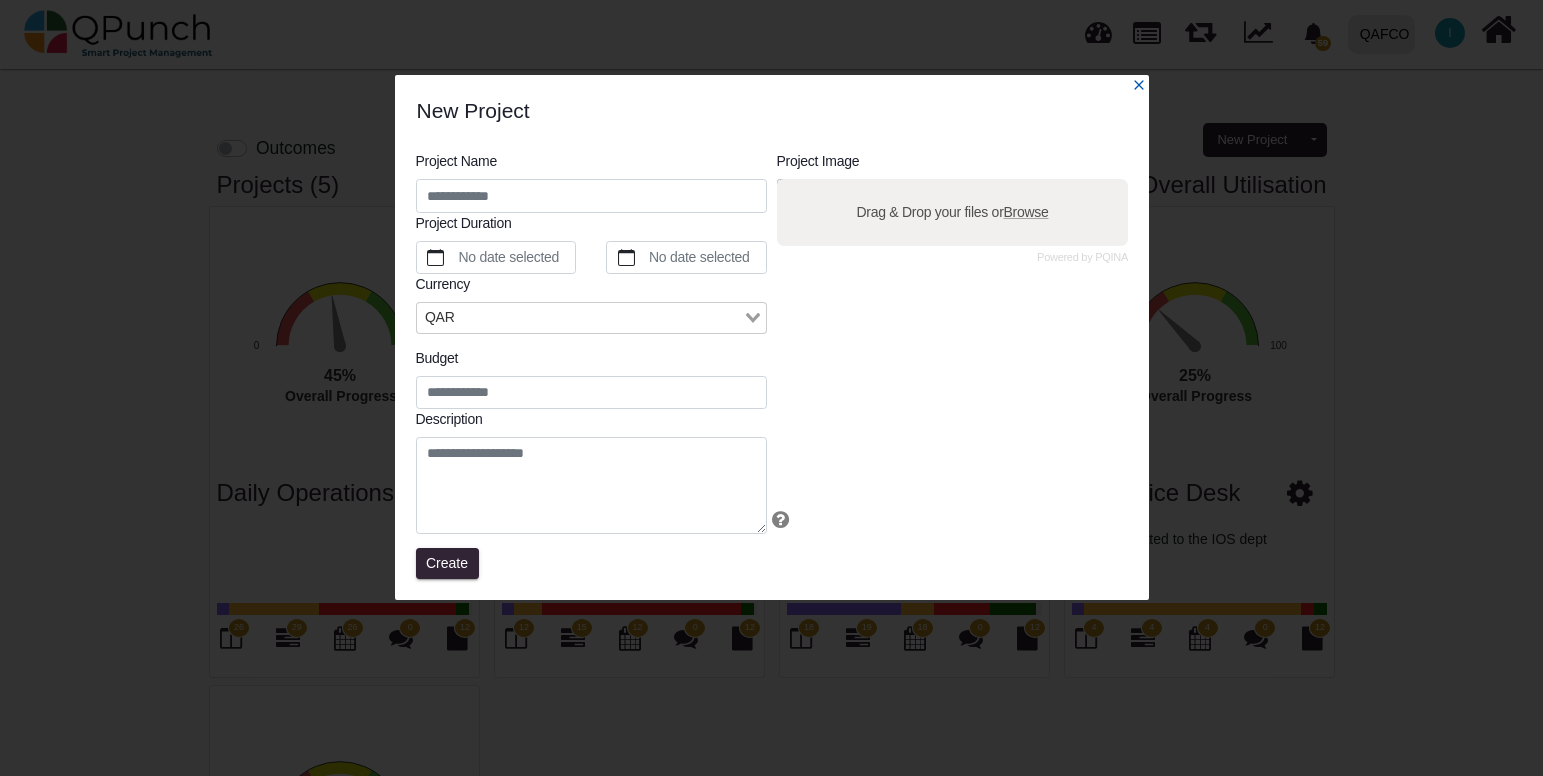 click at bounding box center [1139, 85] 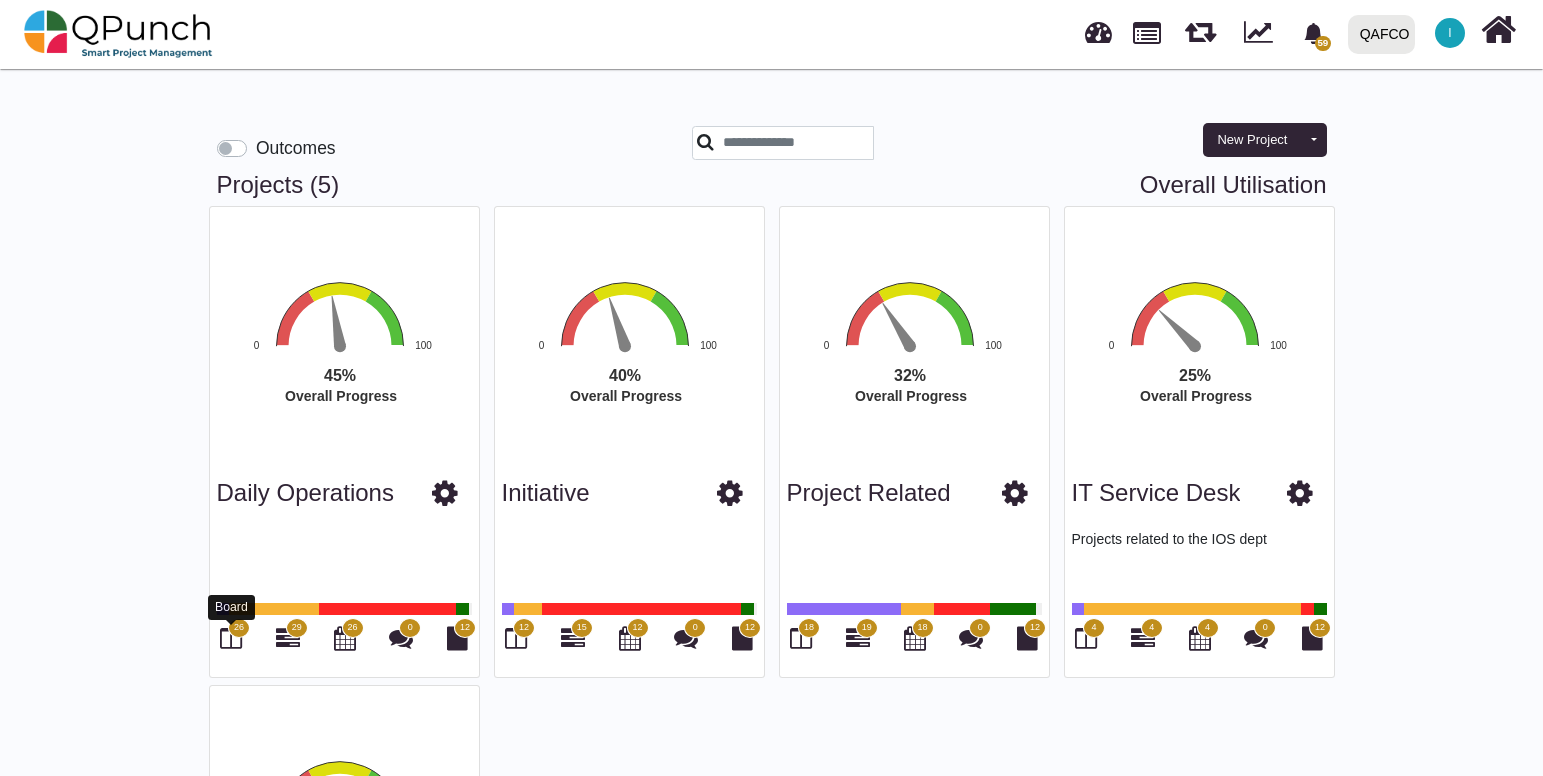 click at bounding box center [231, 638] 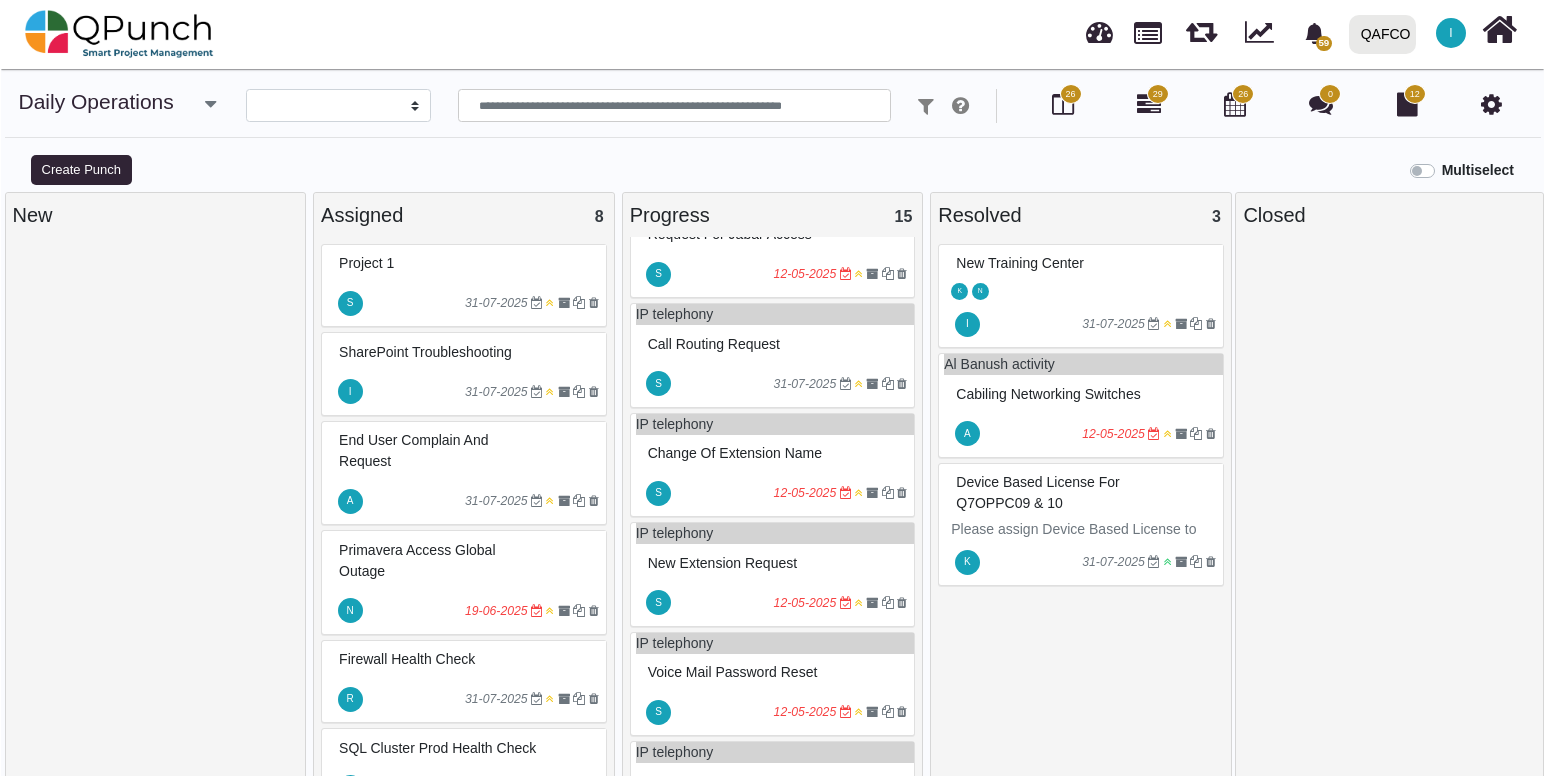 scroll, scrollTop: 51, scrollLeft: 0, axis: vertical 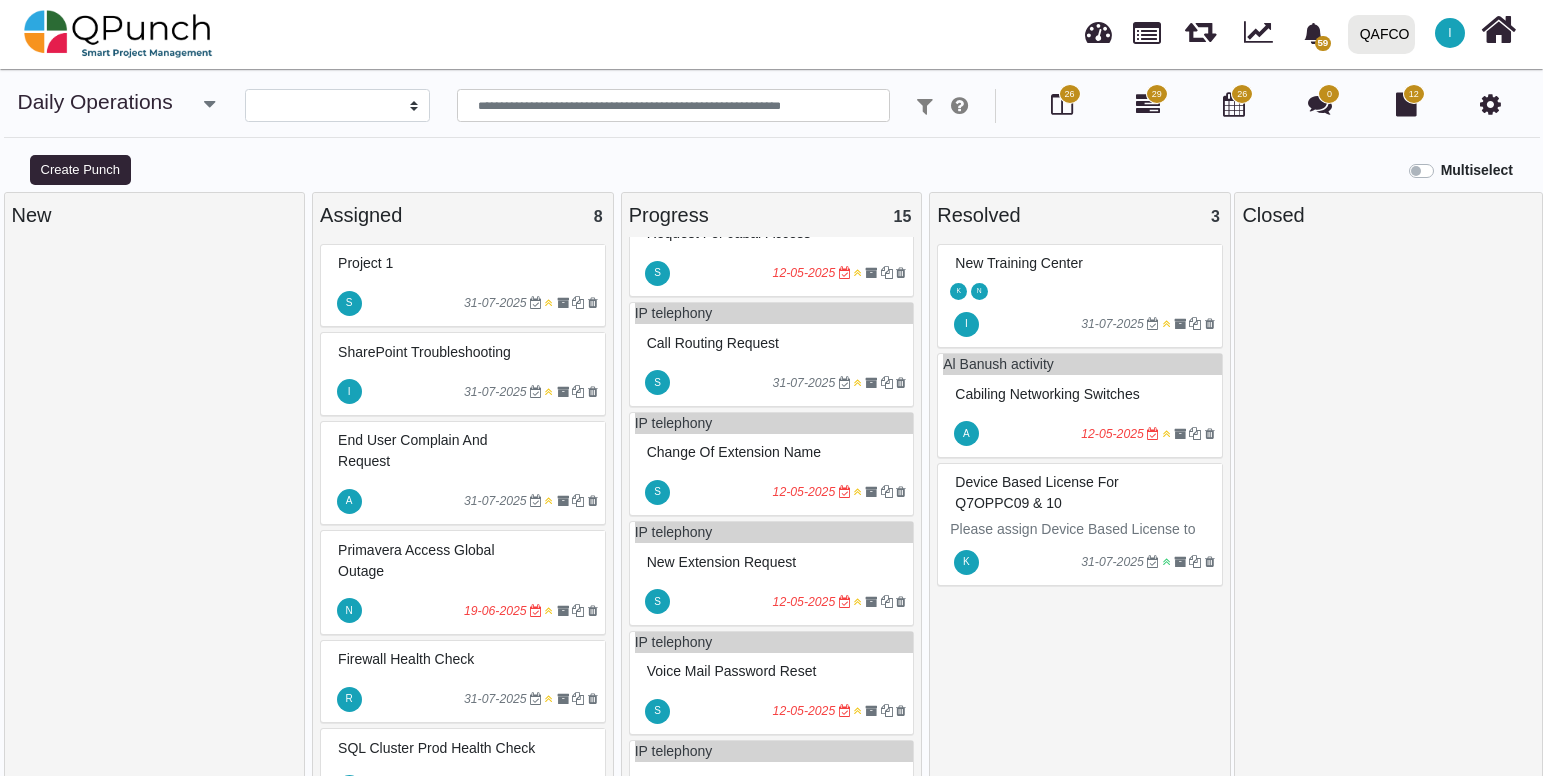 click on "End User Complain and Request" at bounding box center (412, 450) 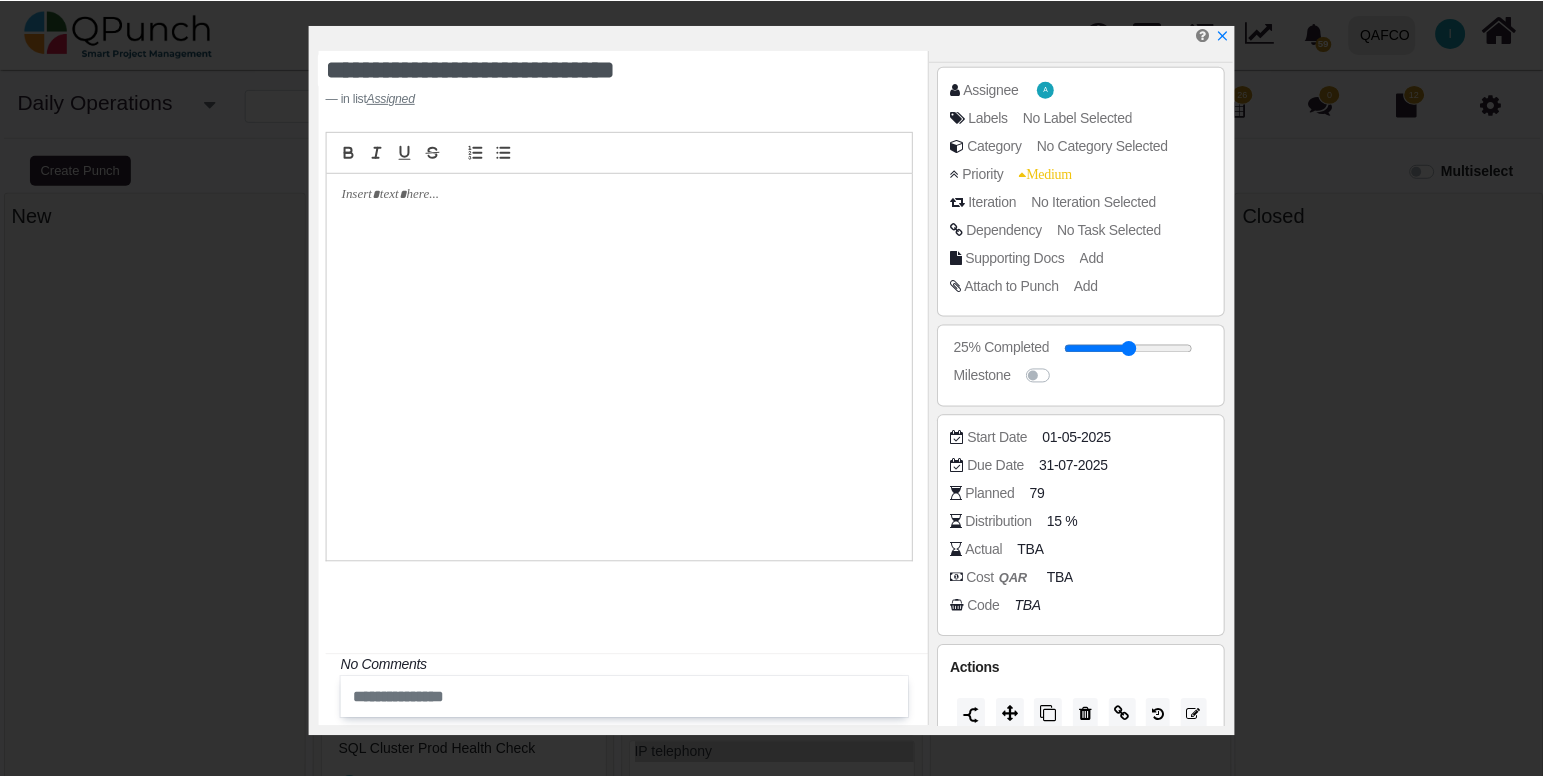scroll, scrollTop: 143, scrollLeft: 0, axis: vertical 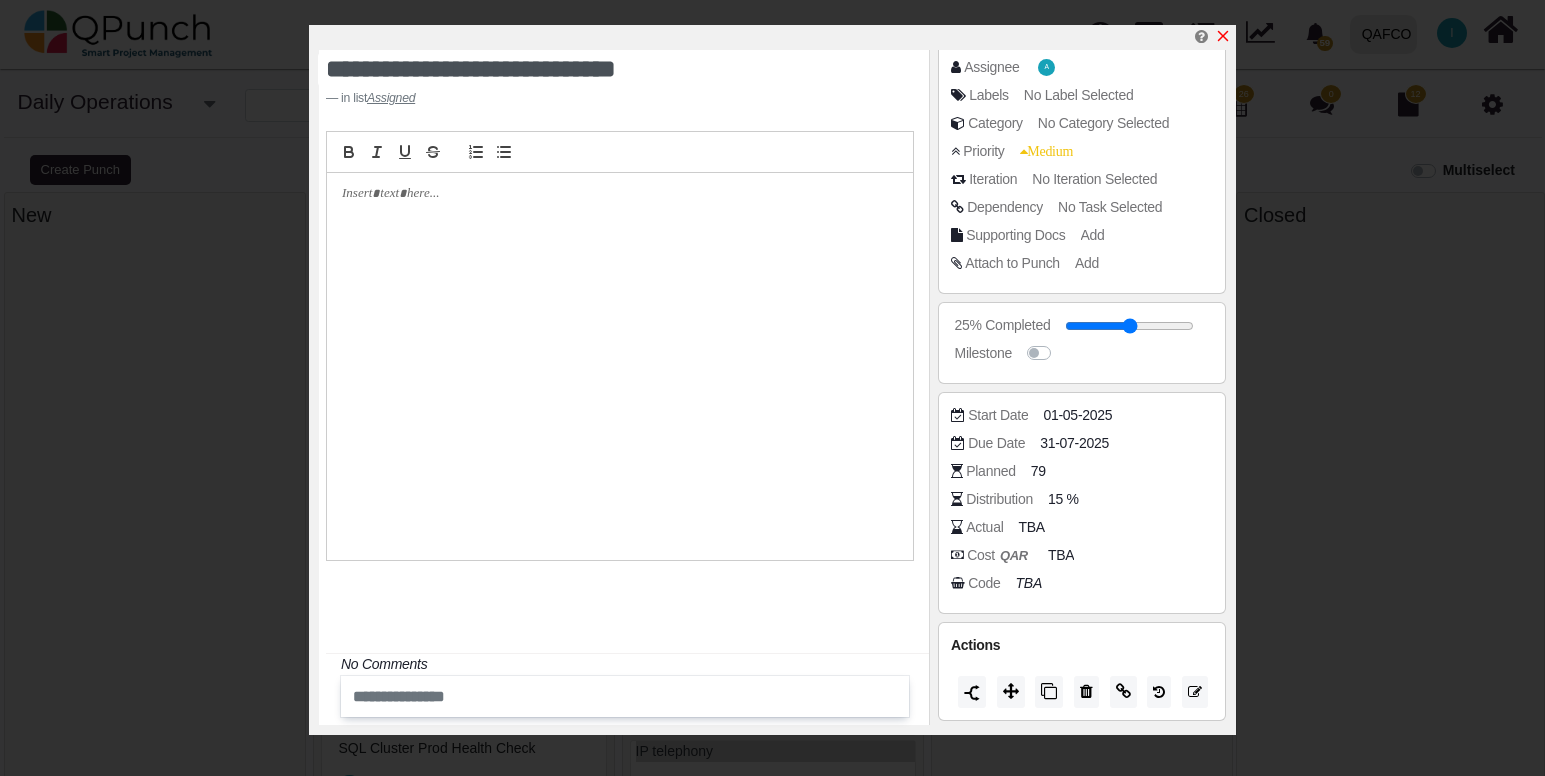 click at bounding box center (1223, 36) 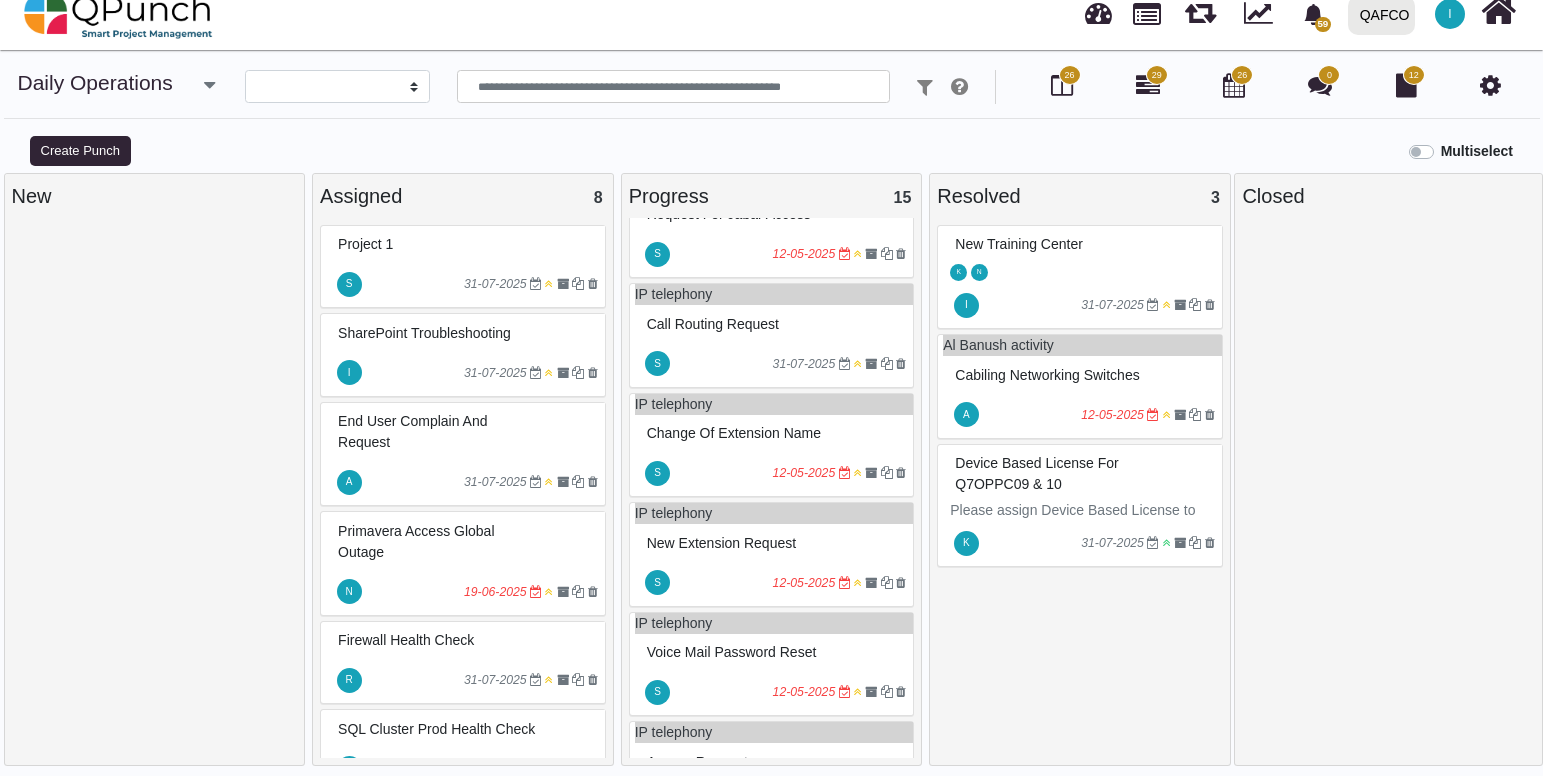 scroll, scrollTop: 19, scrollLeft: 0, axis: vertical 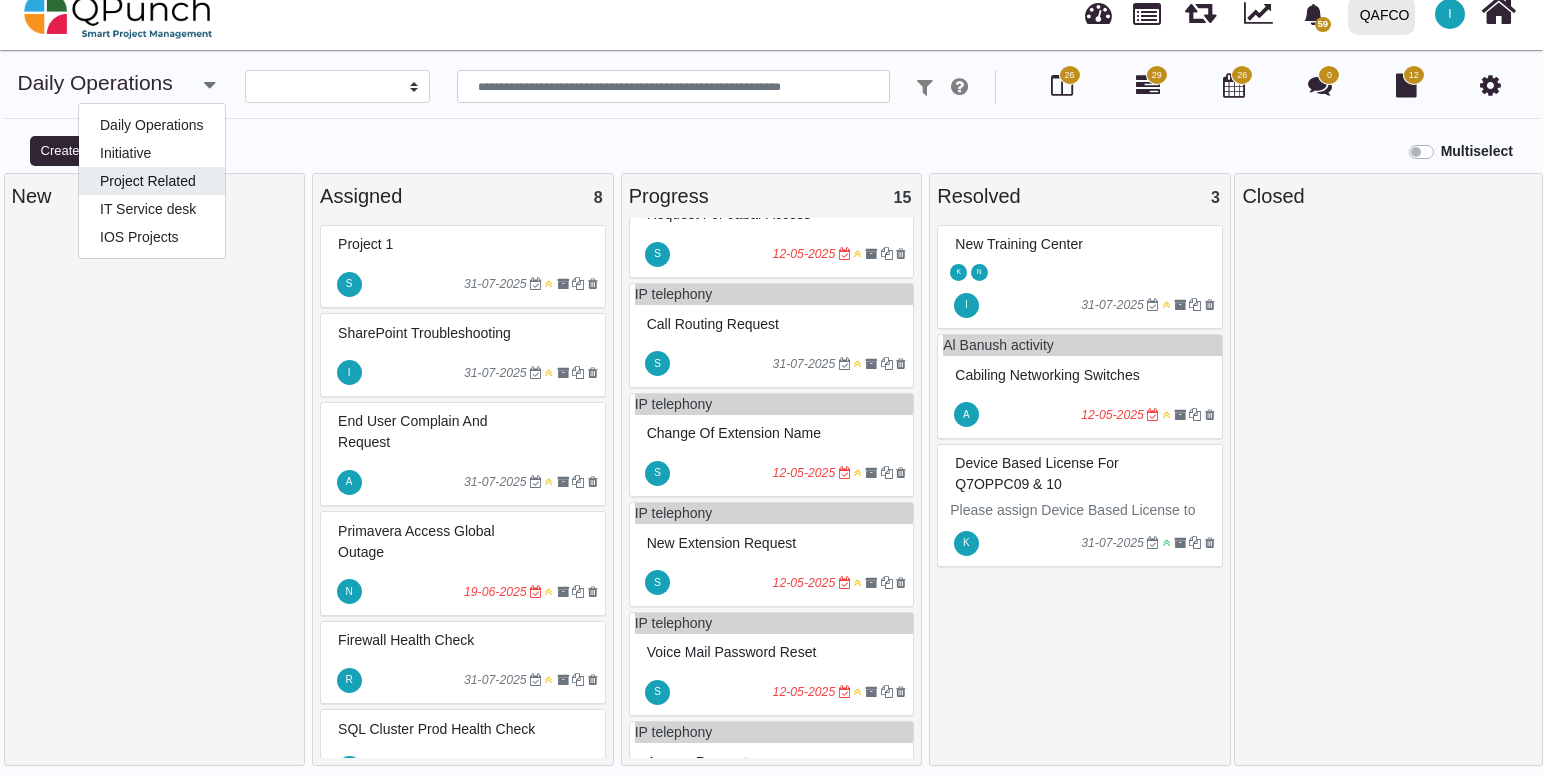 click on "Project Related" at bounding box center (152, 125) 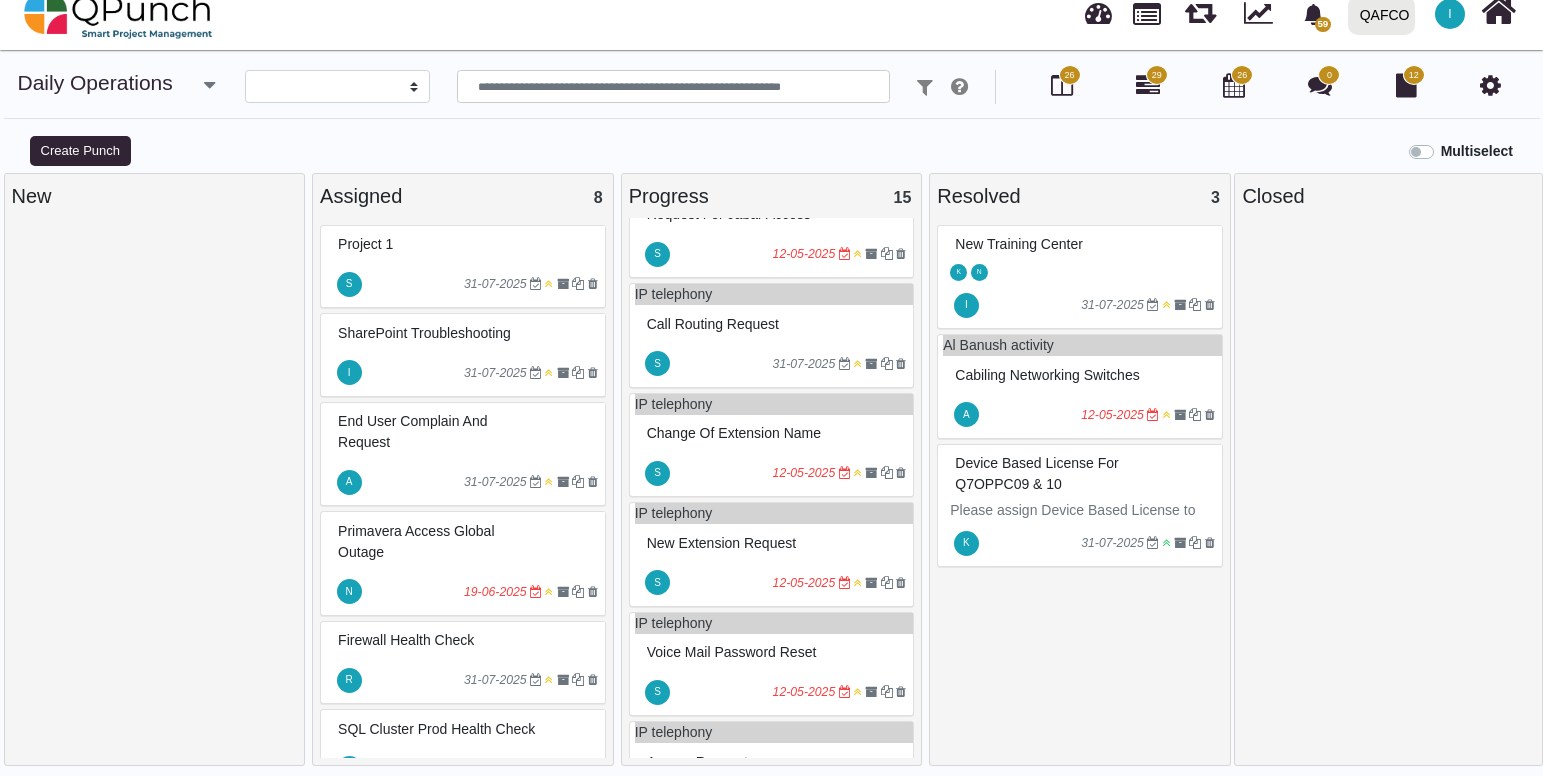scroll, scrollTop: 0, scrollLeft: 0, axis: both 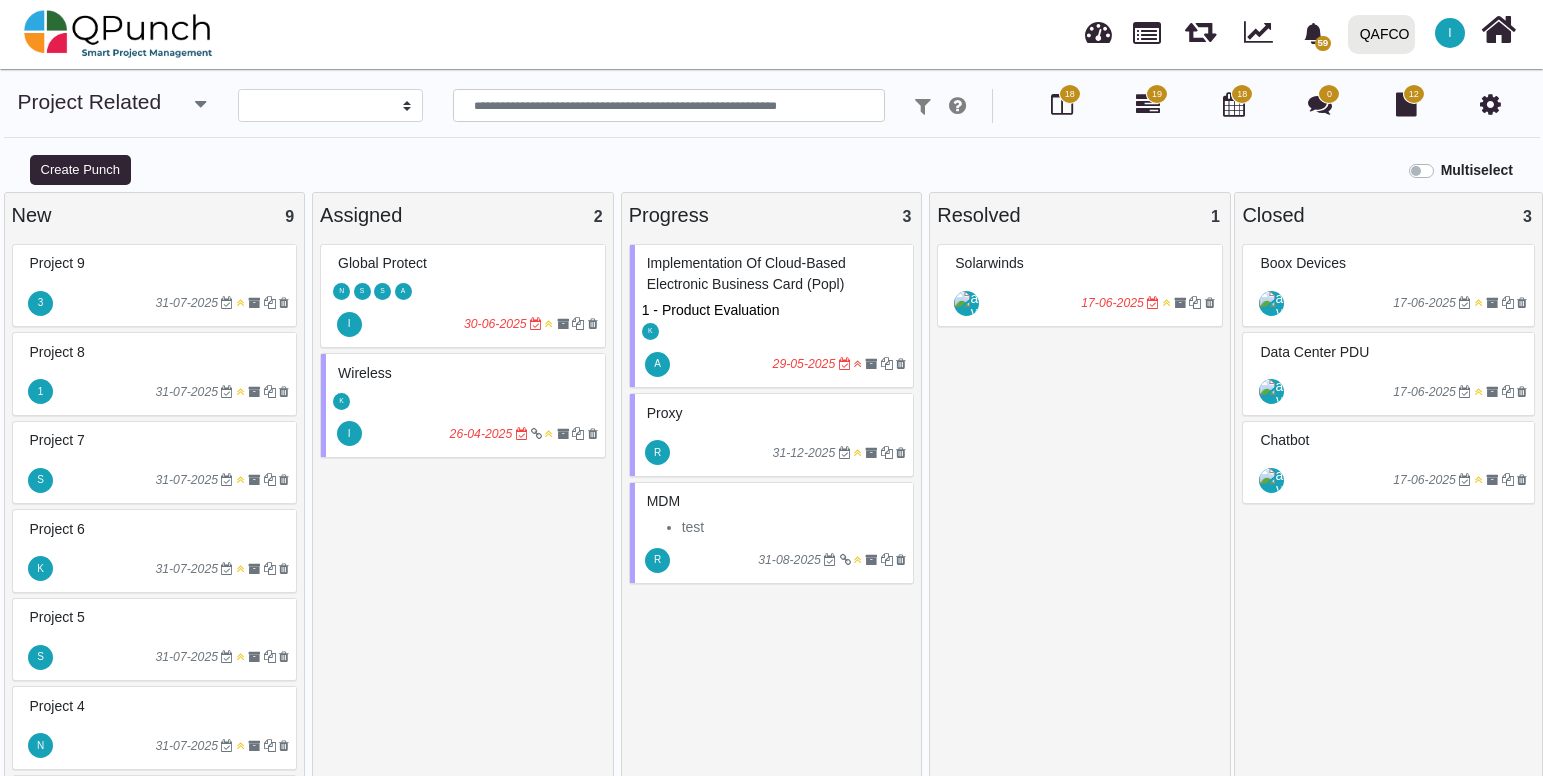 click at bounding box center (200, 104) 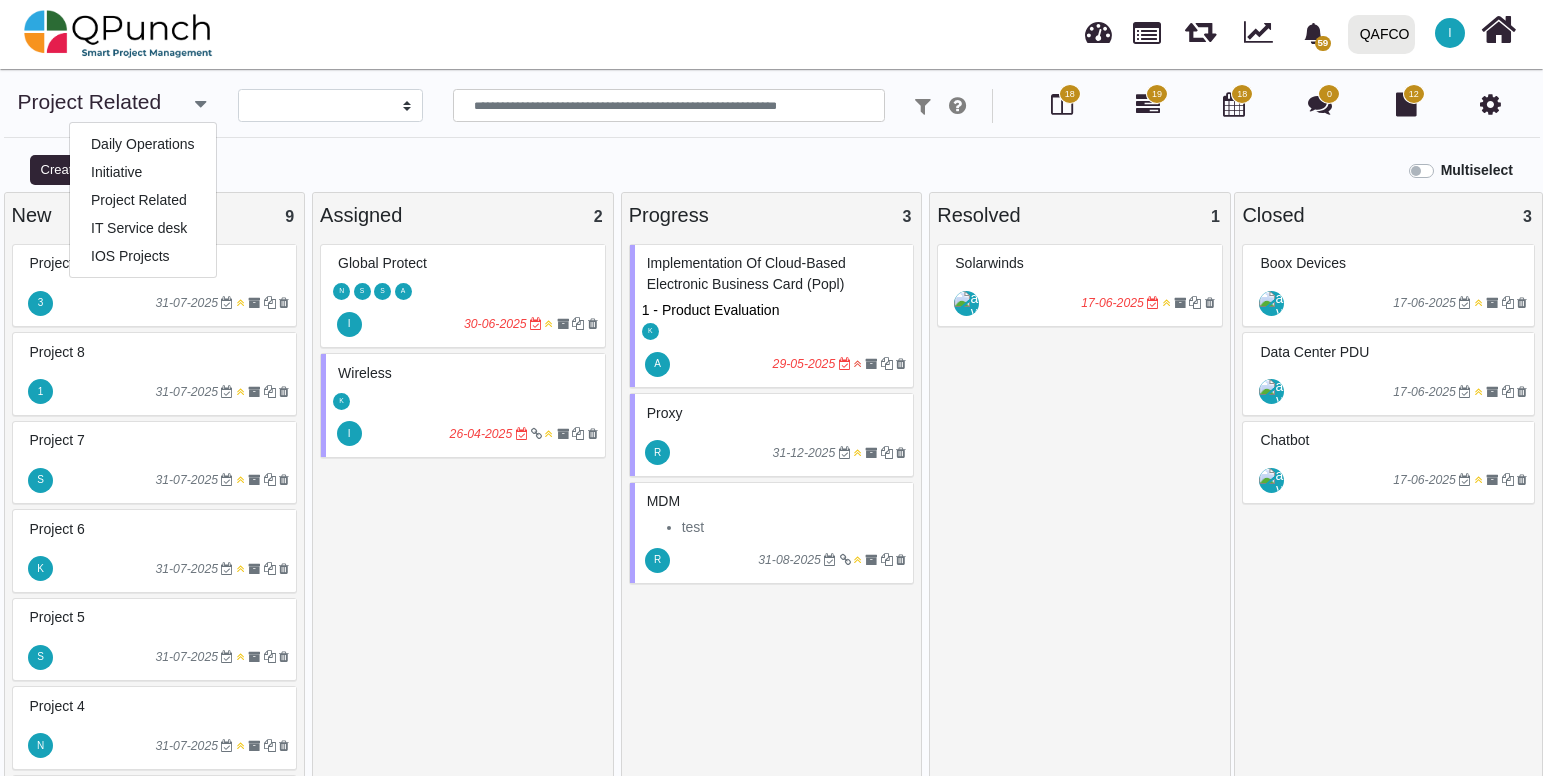 click at bounding box center (200, 104) 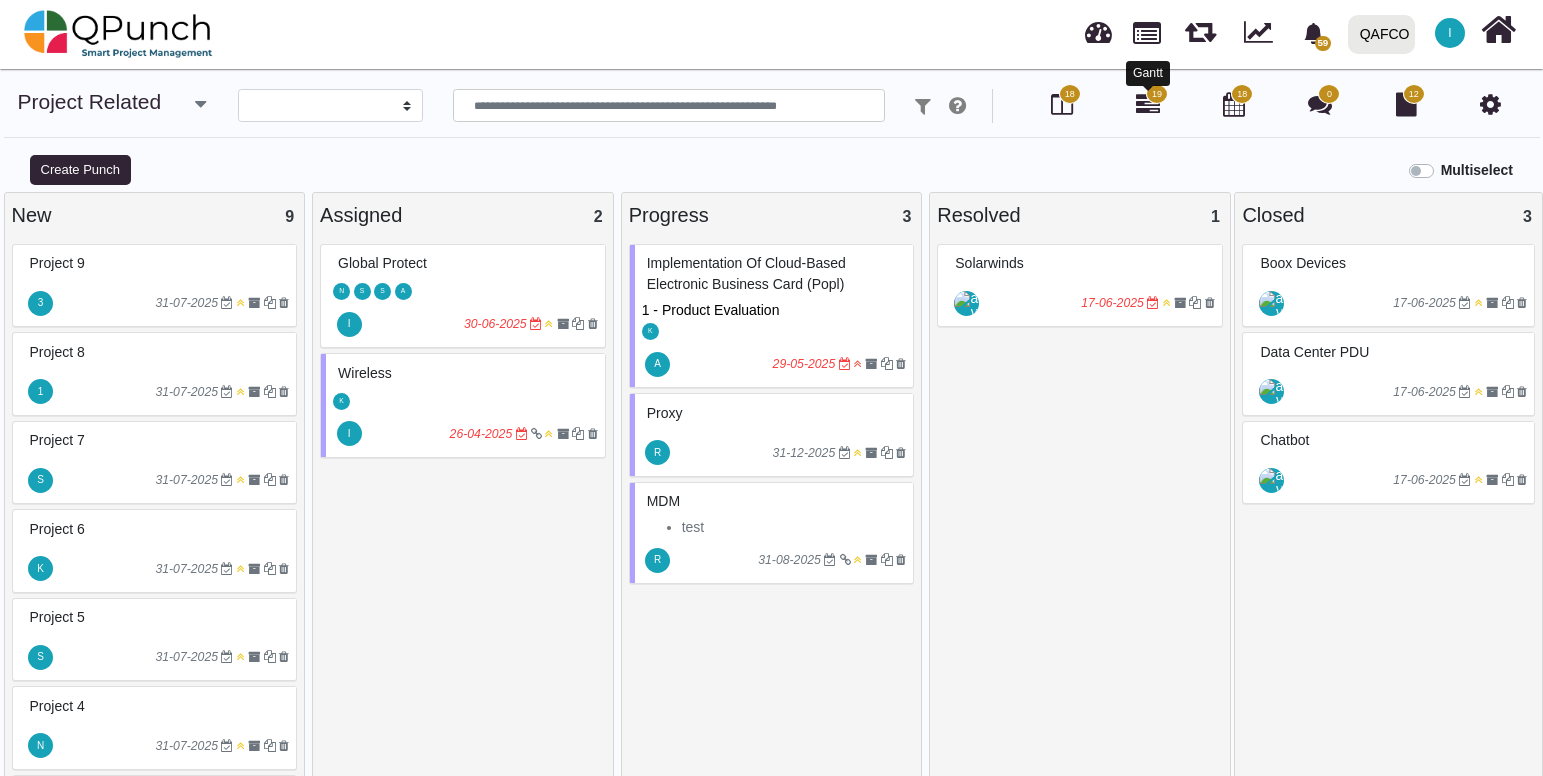 click at bounding box center [1148, 104] 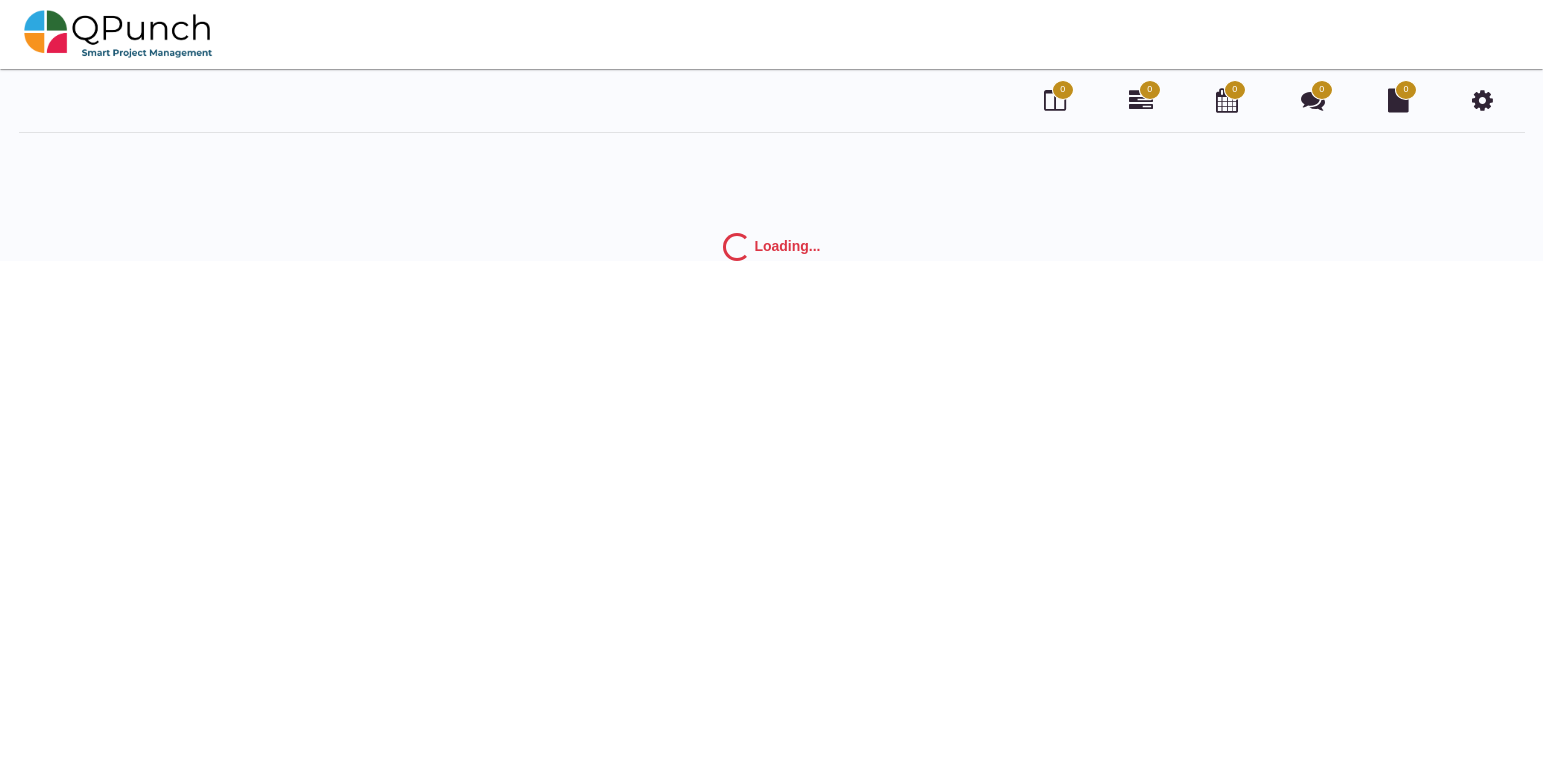 scroll, scrollTop: 0, scrollLeft: 0, axis: both 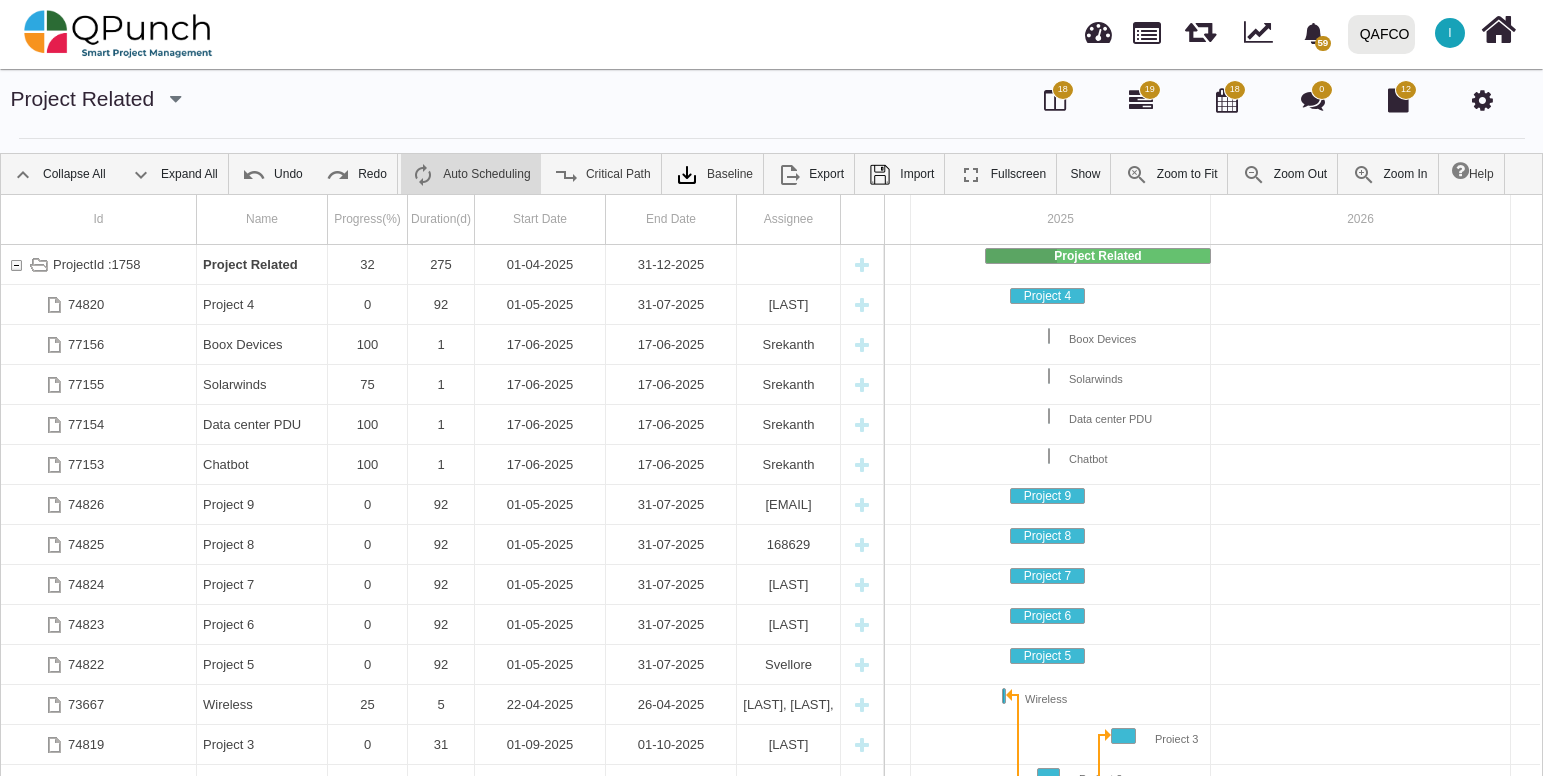 click at bounding box center (1227, 100) 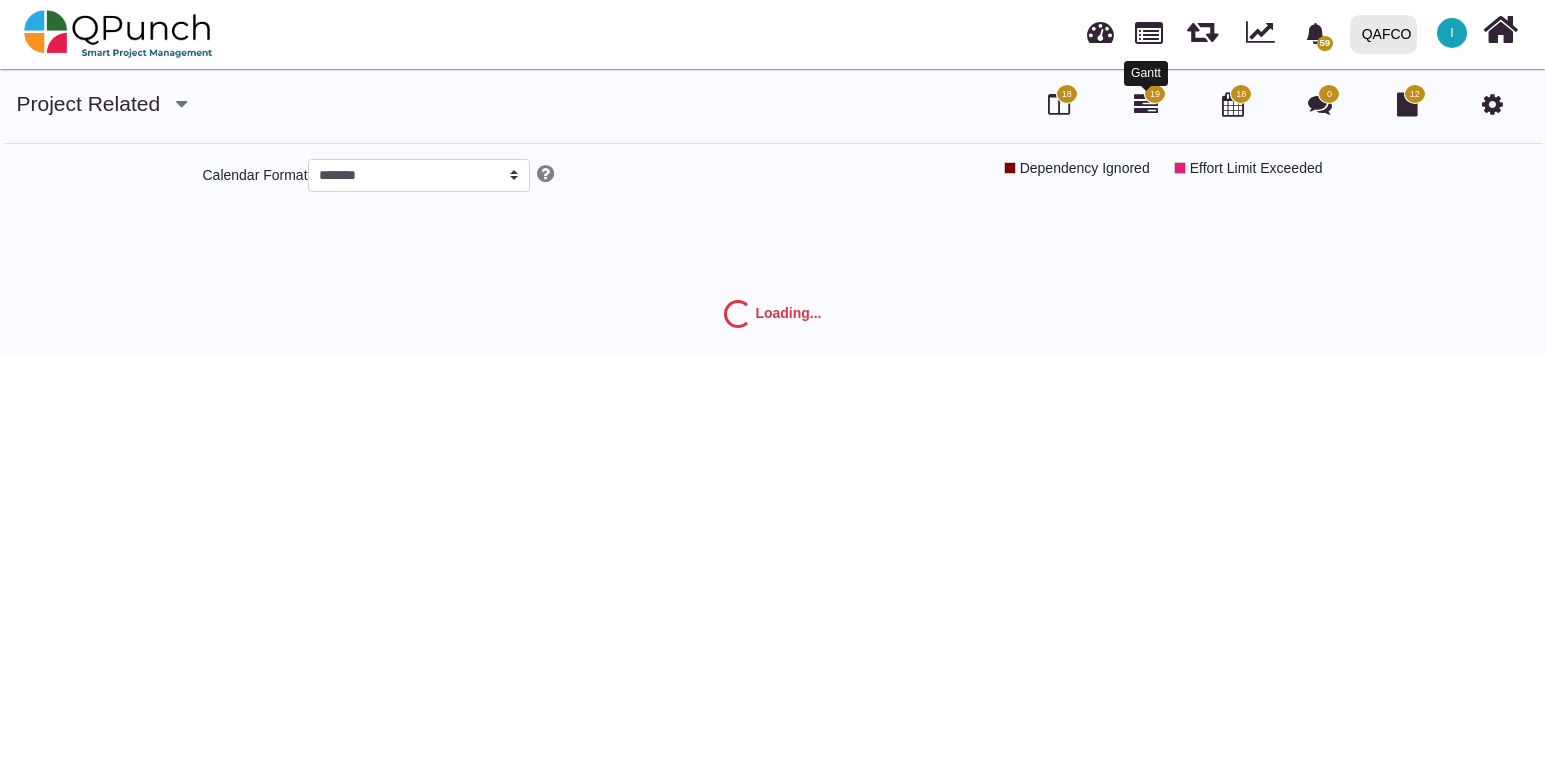 click at bounding box center (1146, 104) 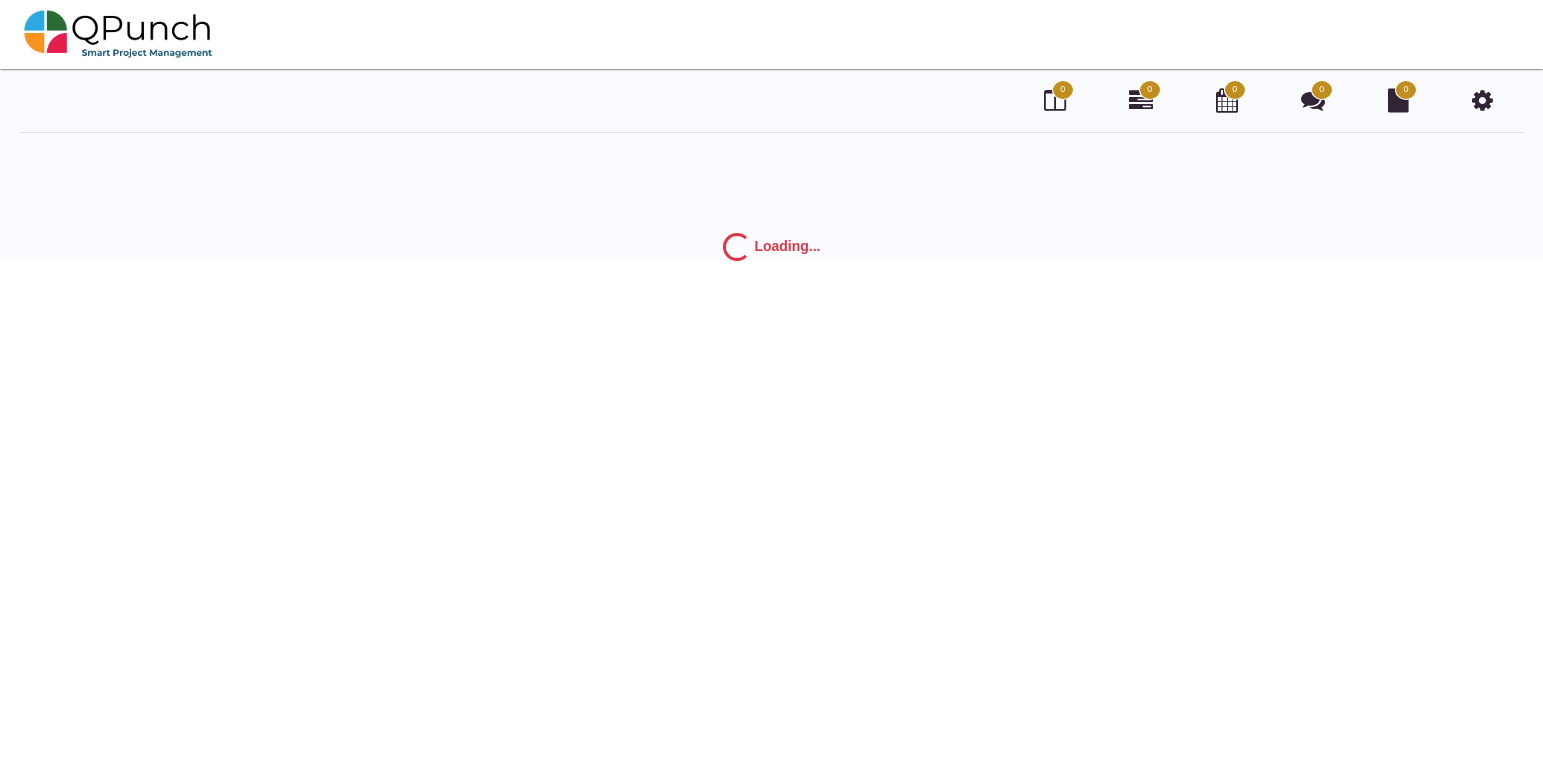 scroll, scrollTop: 0, scrollLeft: 0, axis: both 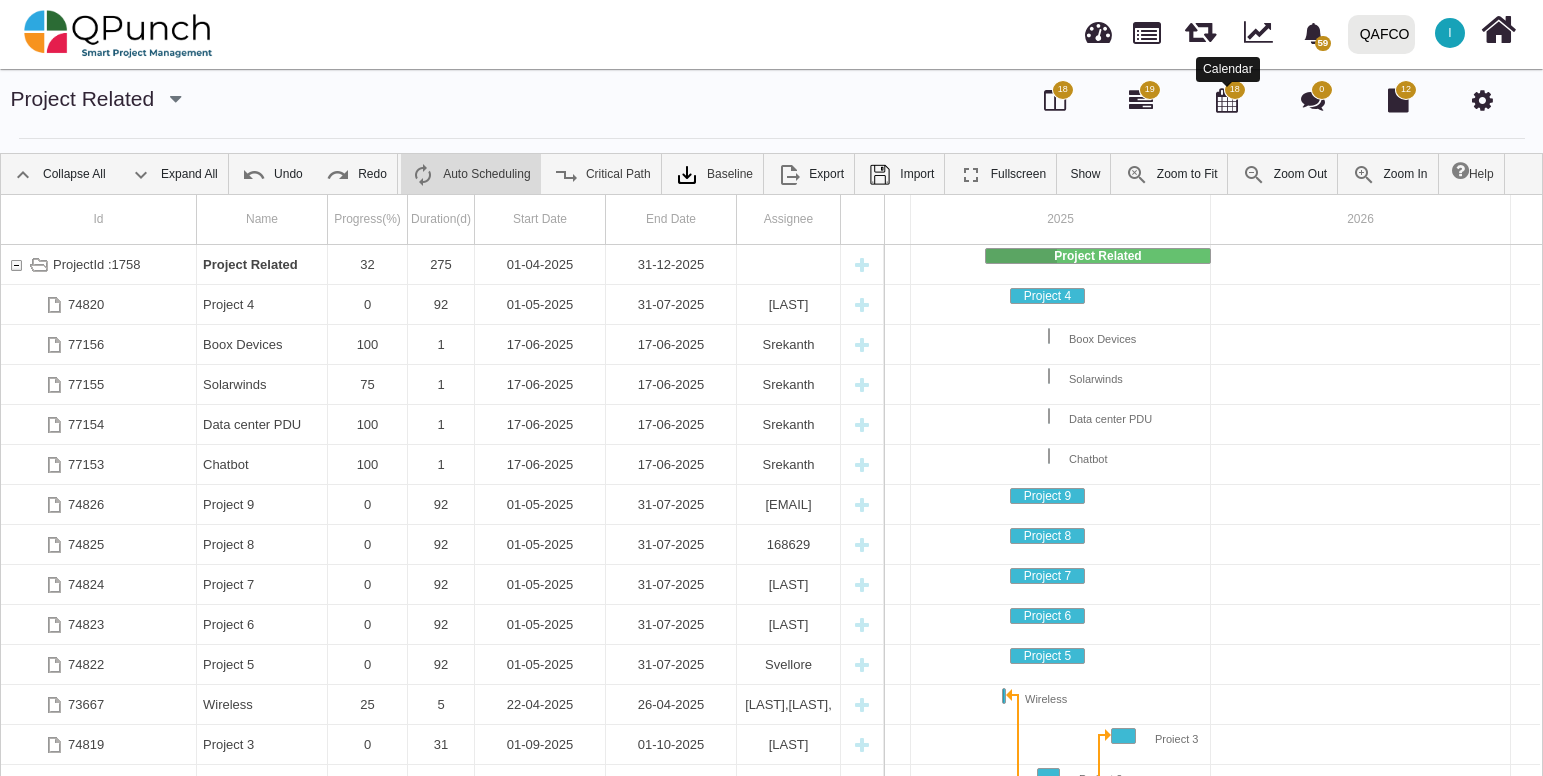 click at bounding box center [1227, 100] 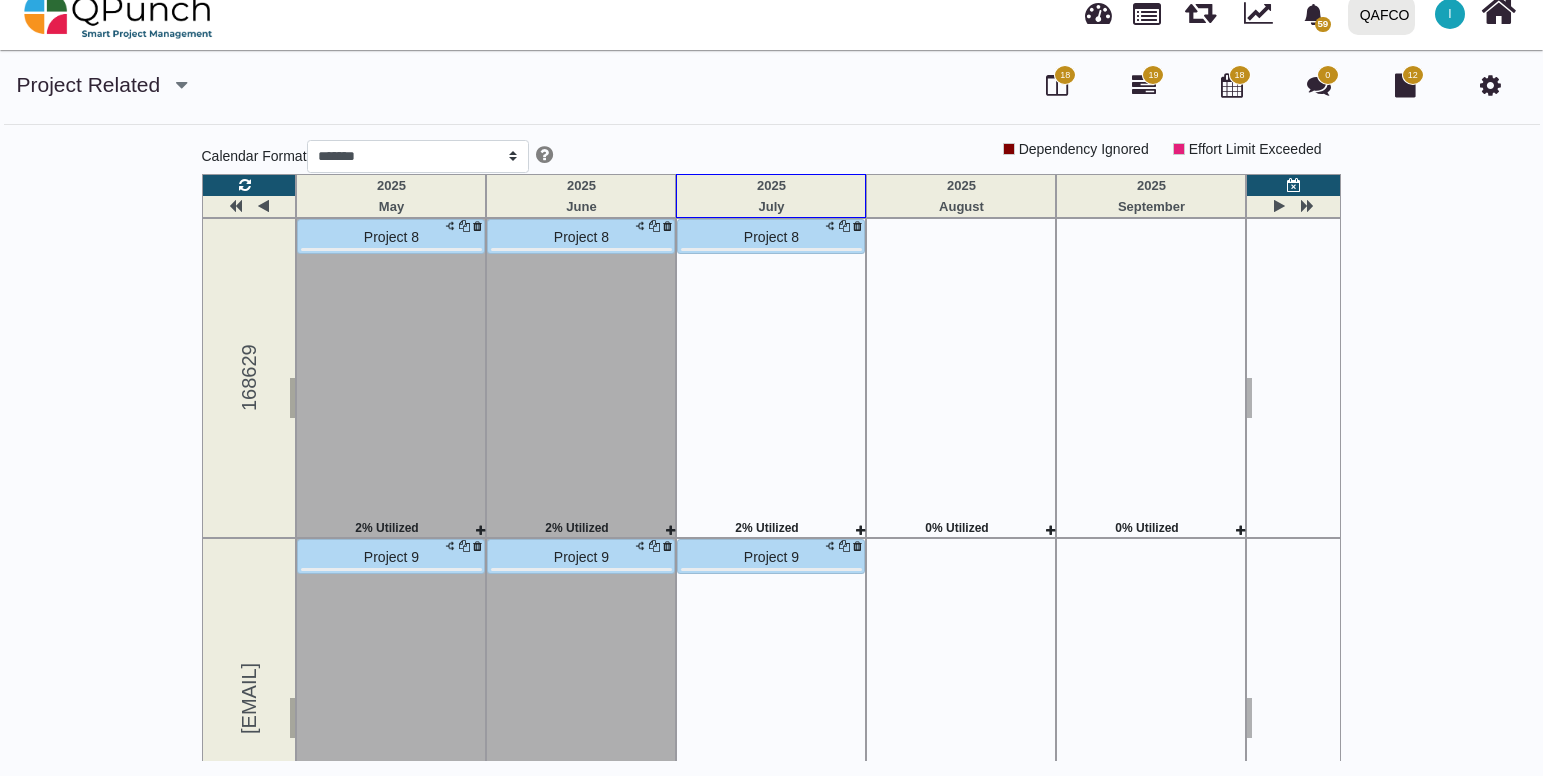scroll, scrollTop: 24, scrollLeft: 0, axis: vertical 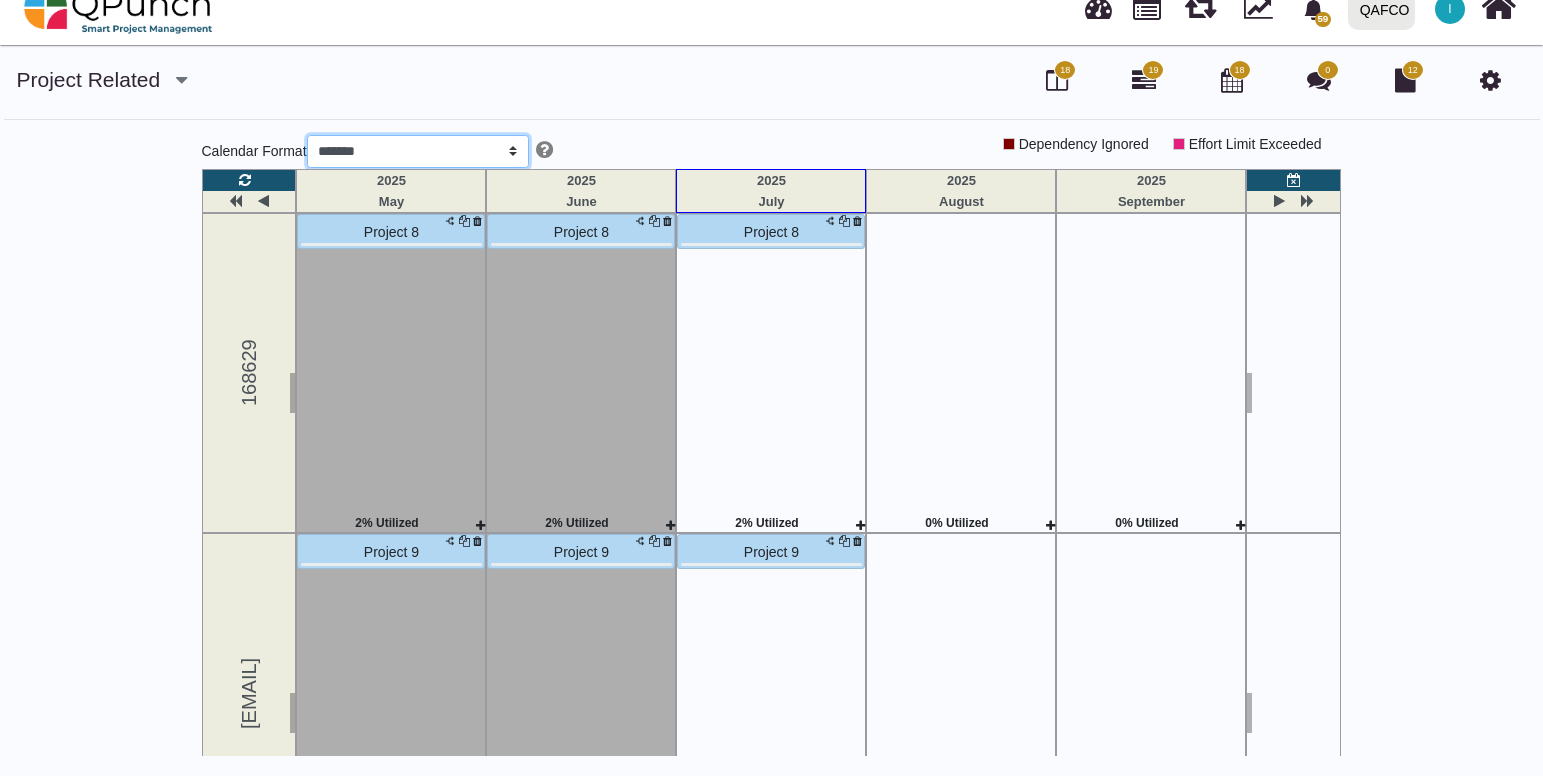 click on "***** ****** *******" at bounding box center [418, 152] 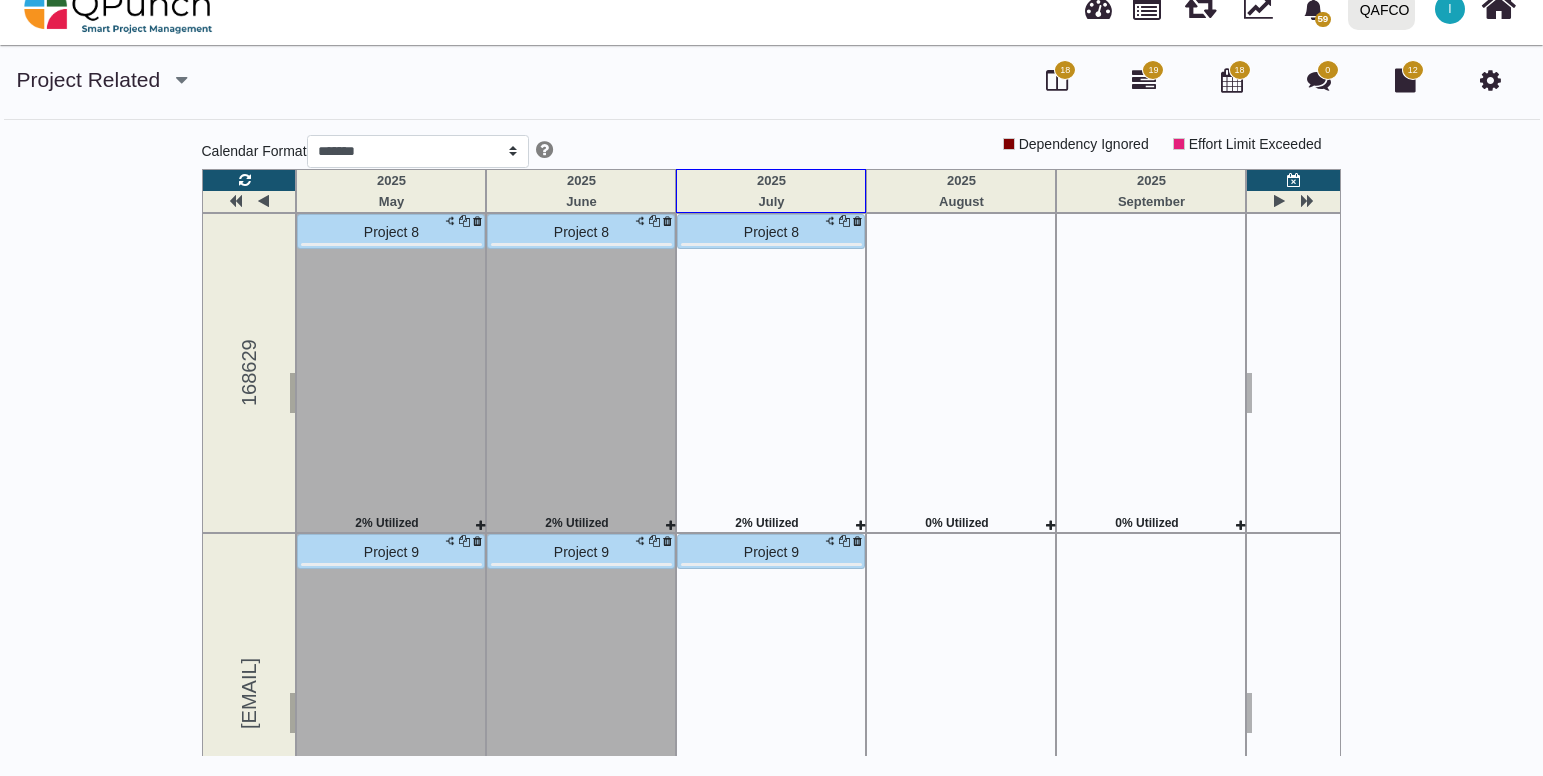 click on "Calendar
Format
[MASK] [MASK] [MASK]" at bounding box center [479, 151] 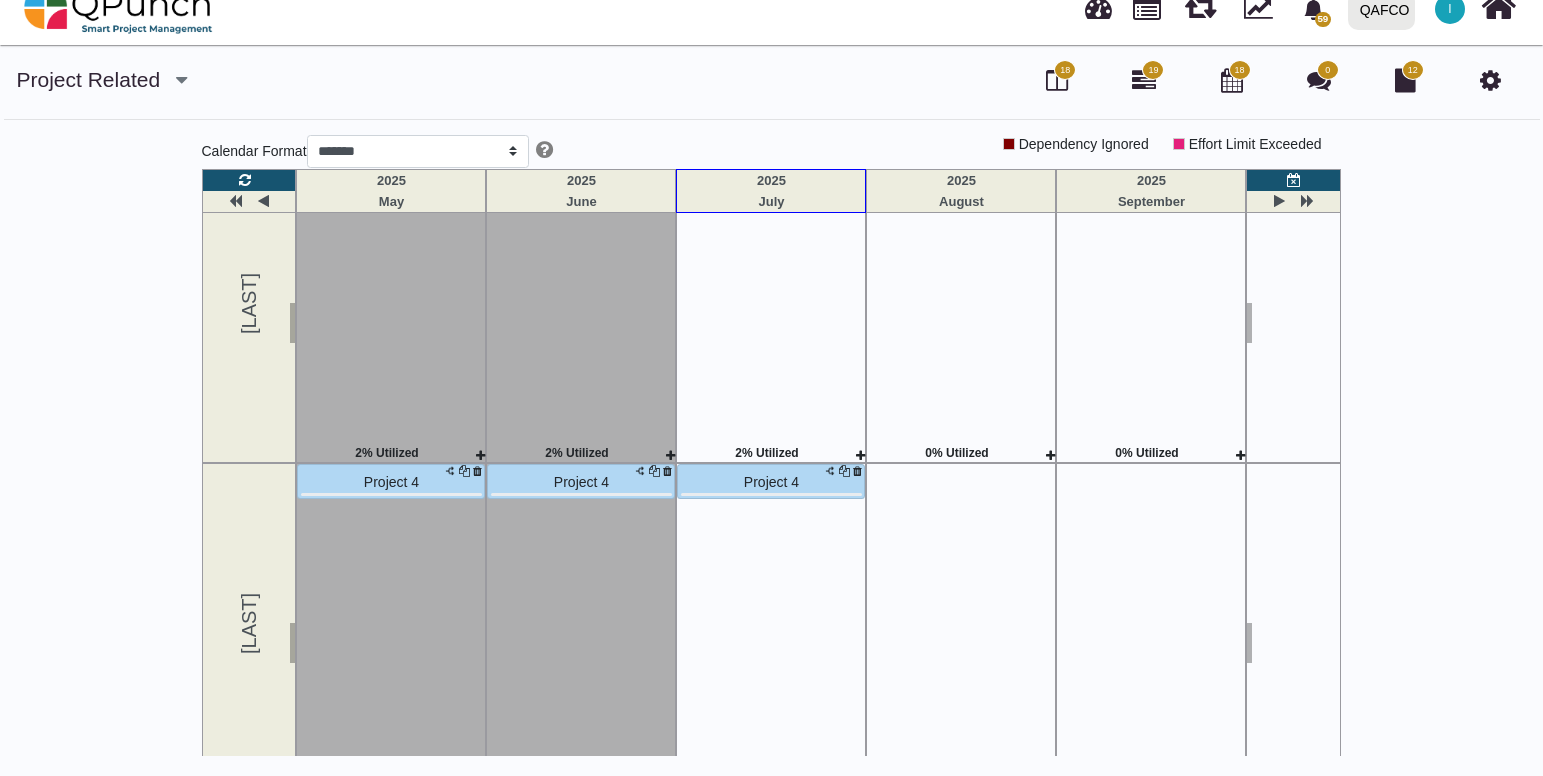 scroll, scrollTop: 1658, scrollLeft: 0, axis: vertical 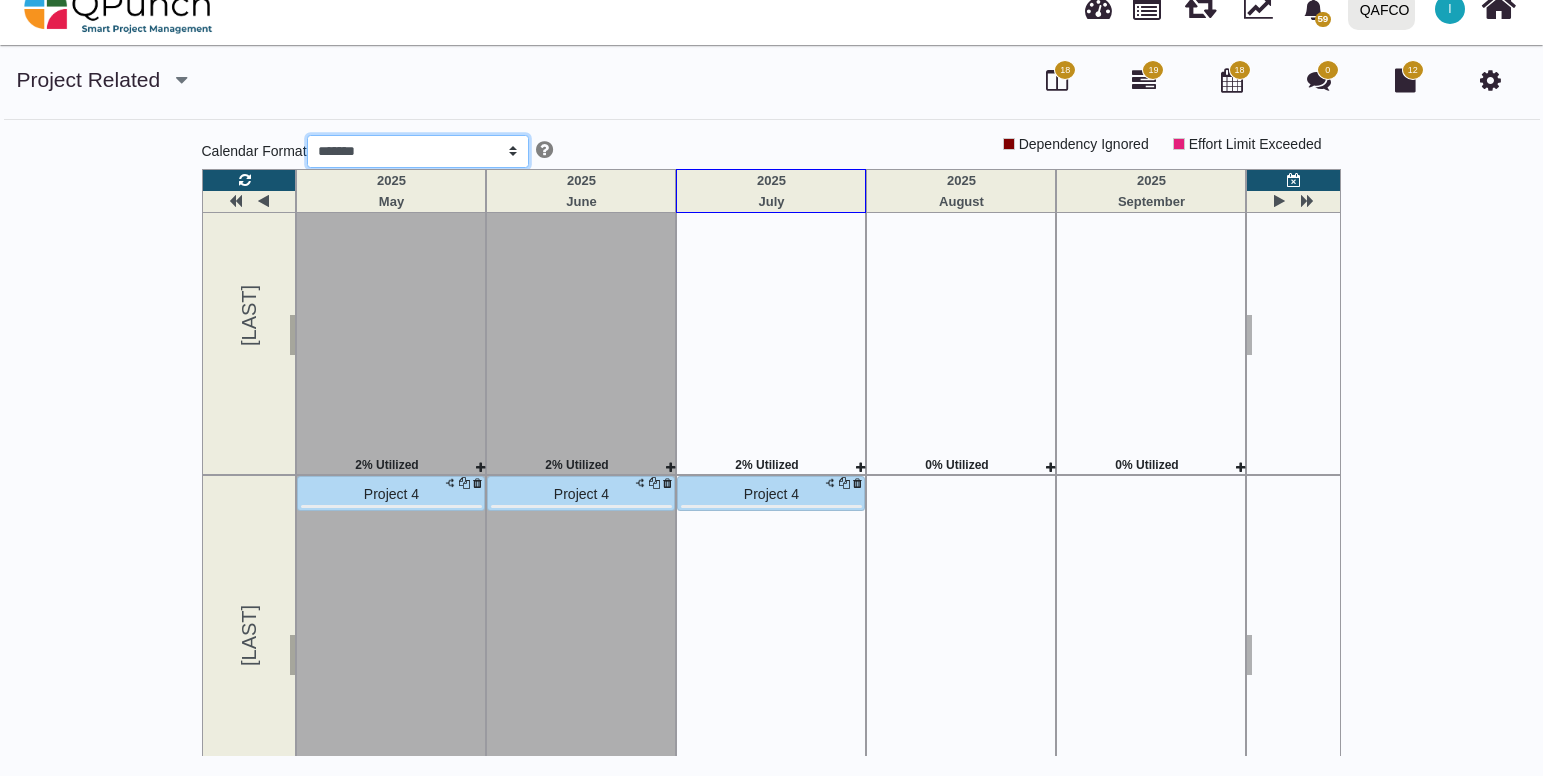 click on "***** ****** *******" at bounding box center (418, 152) 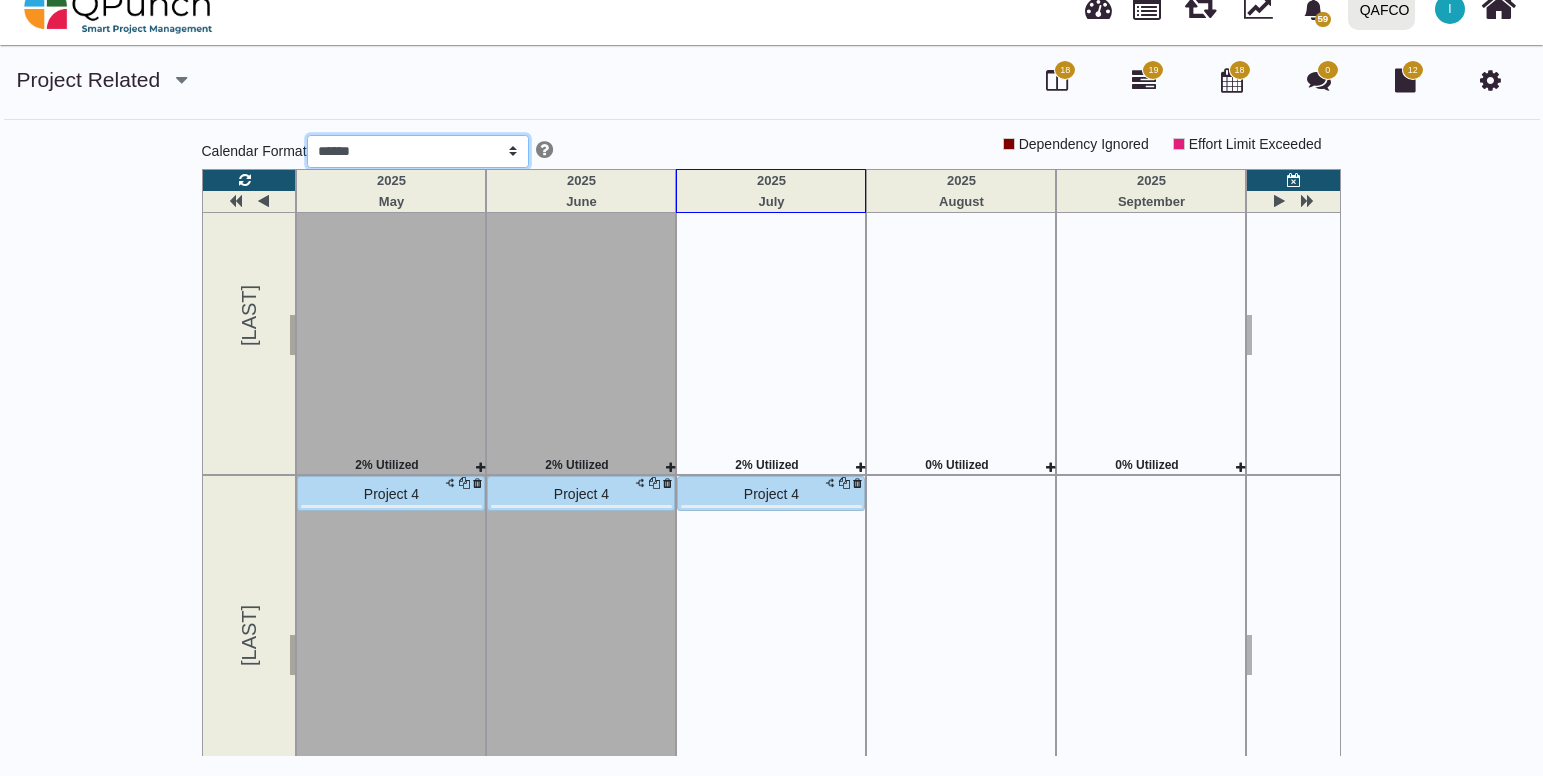 click on "***** ****** *******" at bounding box center [418, 152] 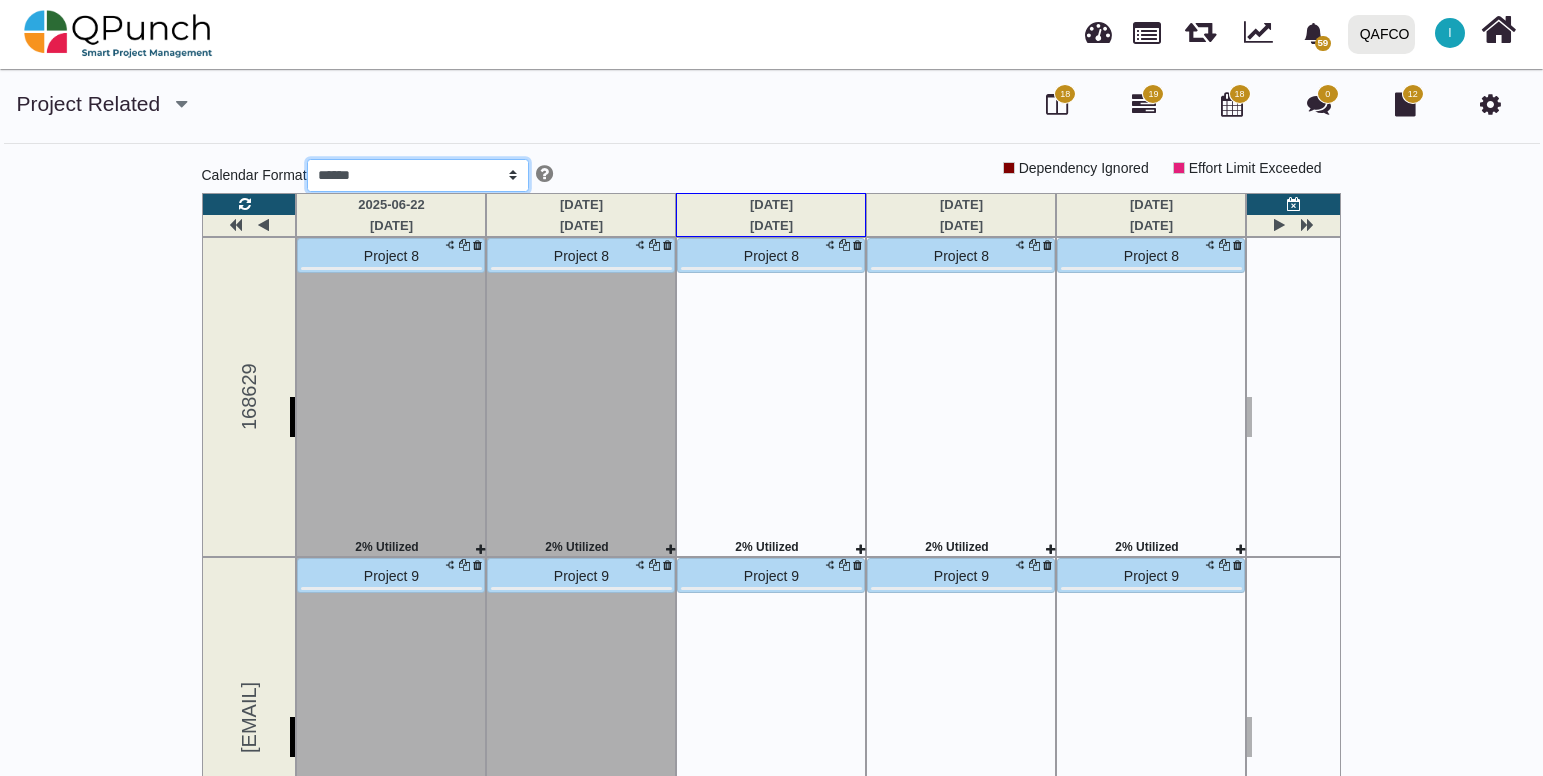 scroll, scrollTop: 24, scrollLeft: 0, axis: vertical 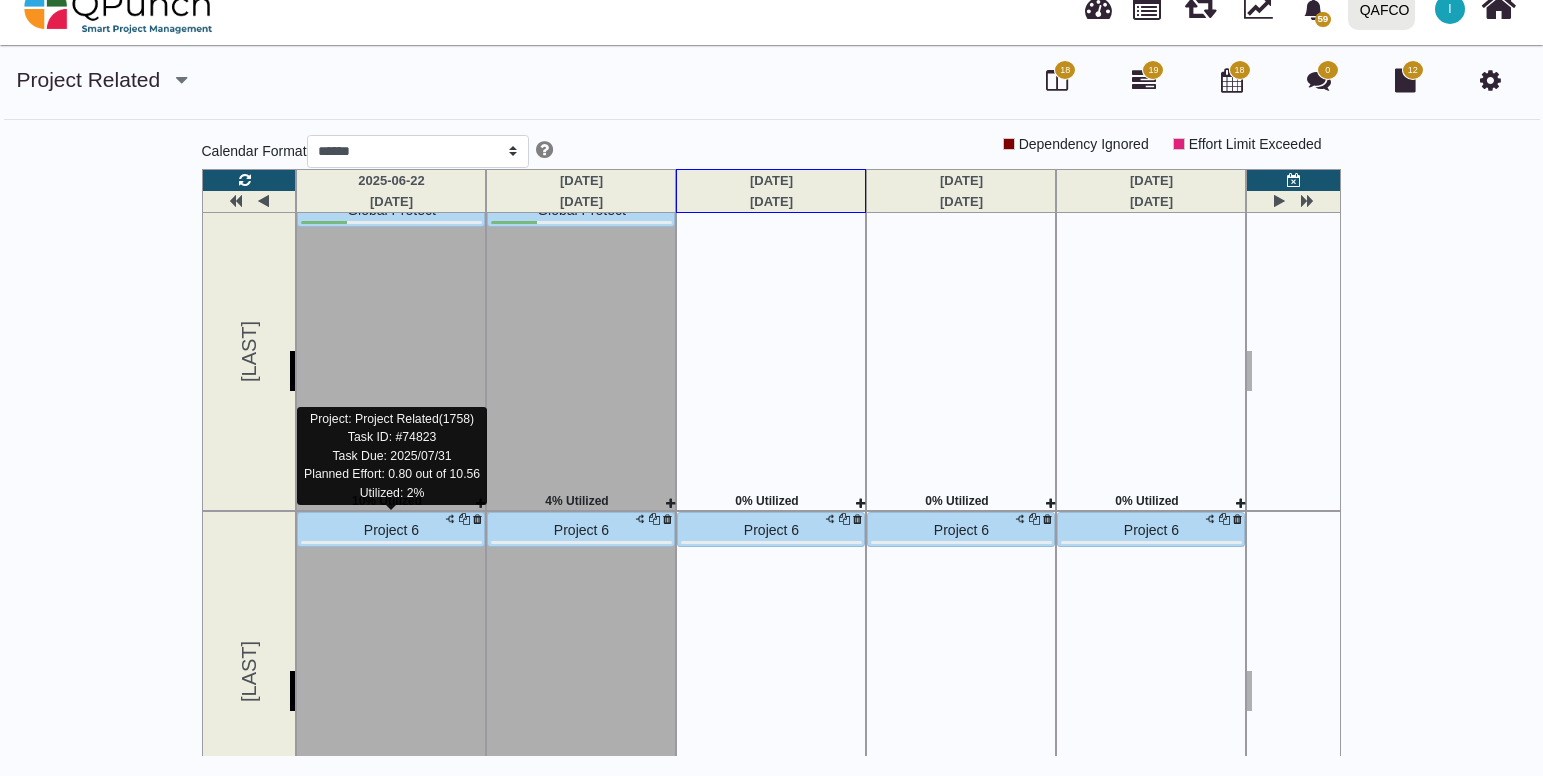 click on "Project 6" at bounding box center (391, 530) 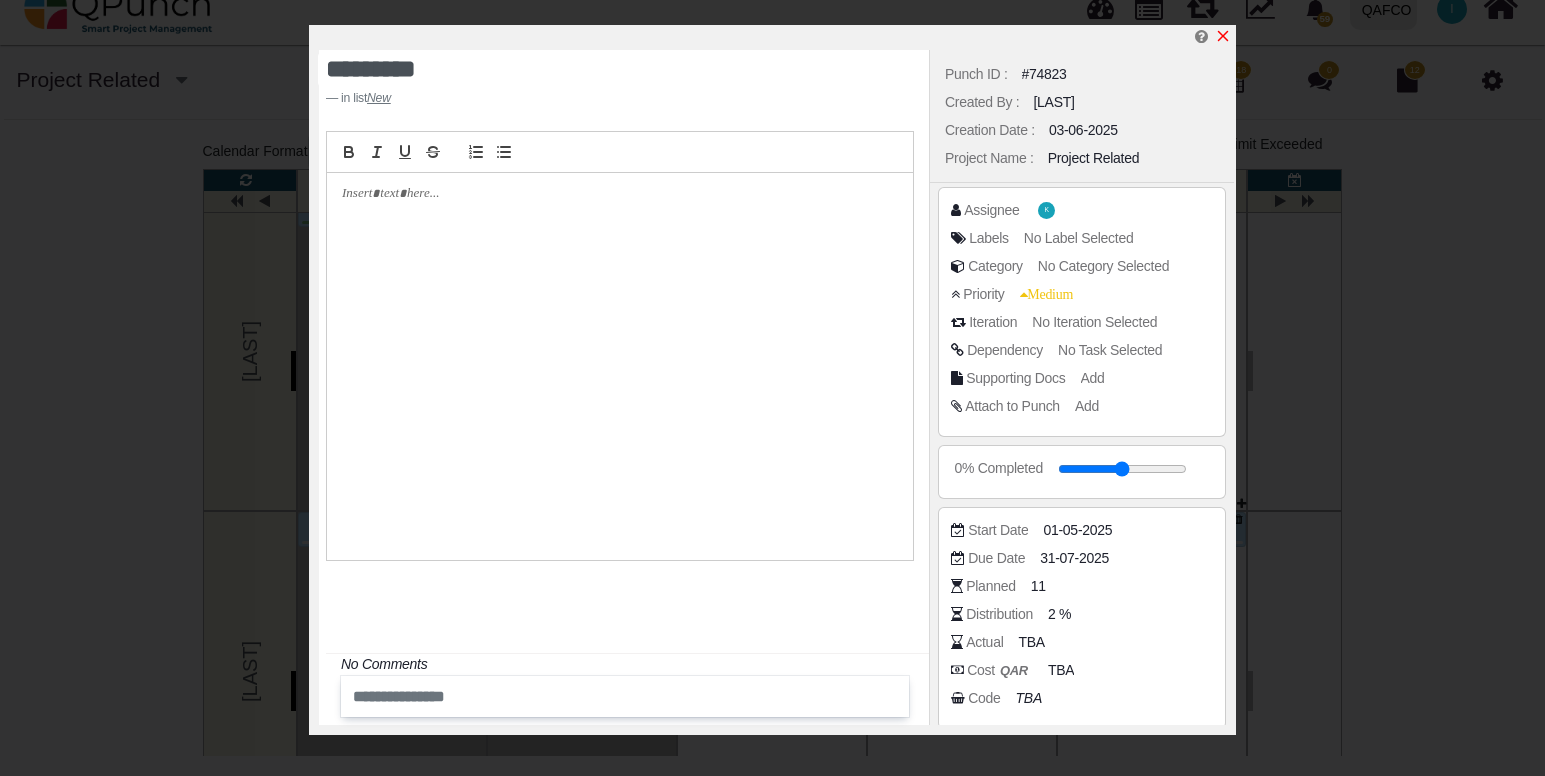 click at bounding box center (1223, 36) 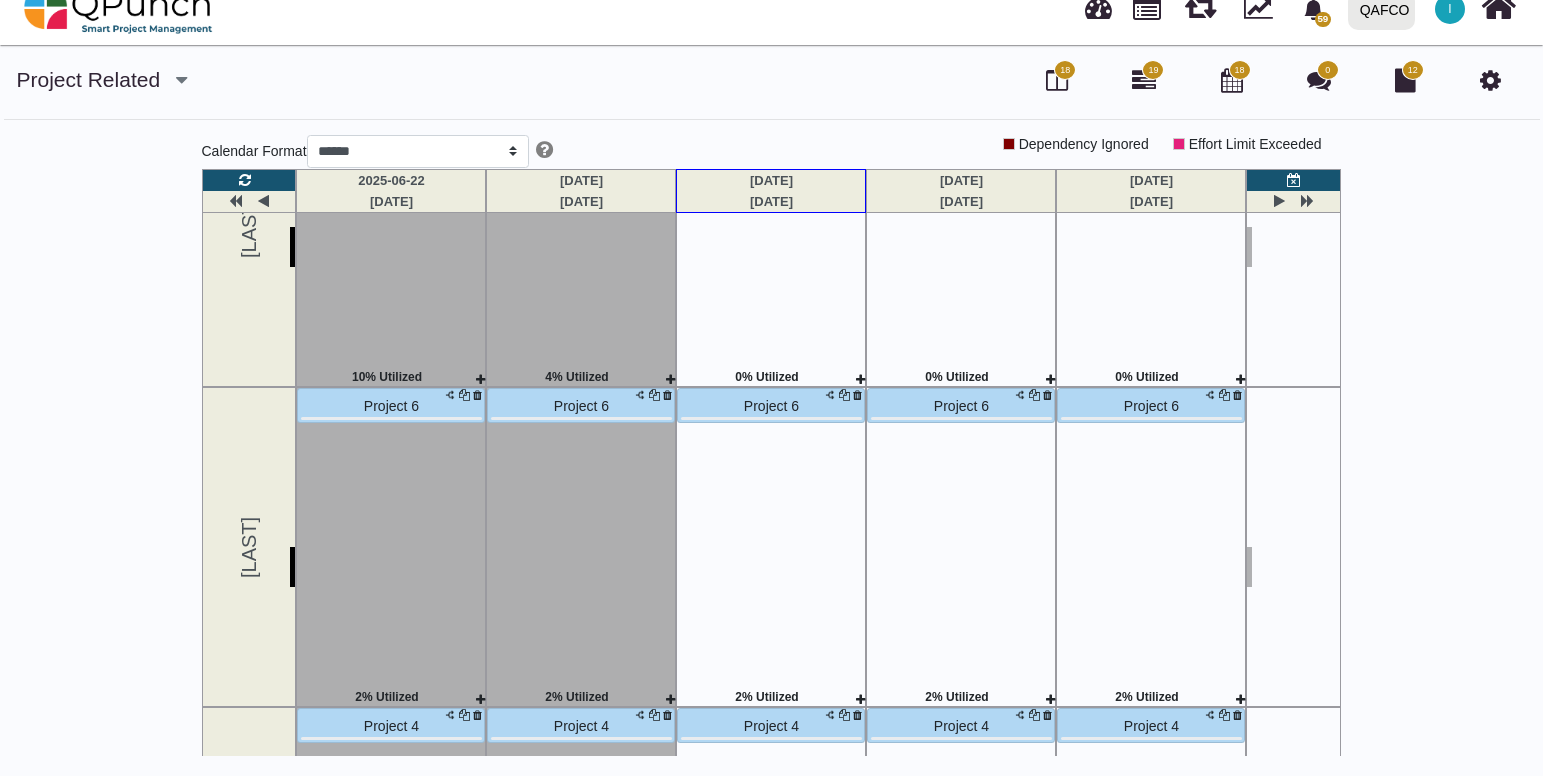 scroll, scrollTop: 1246, scrollLeft: 0, axis: vertical 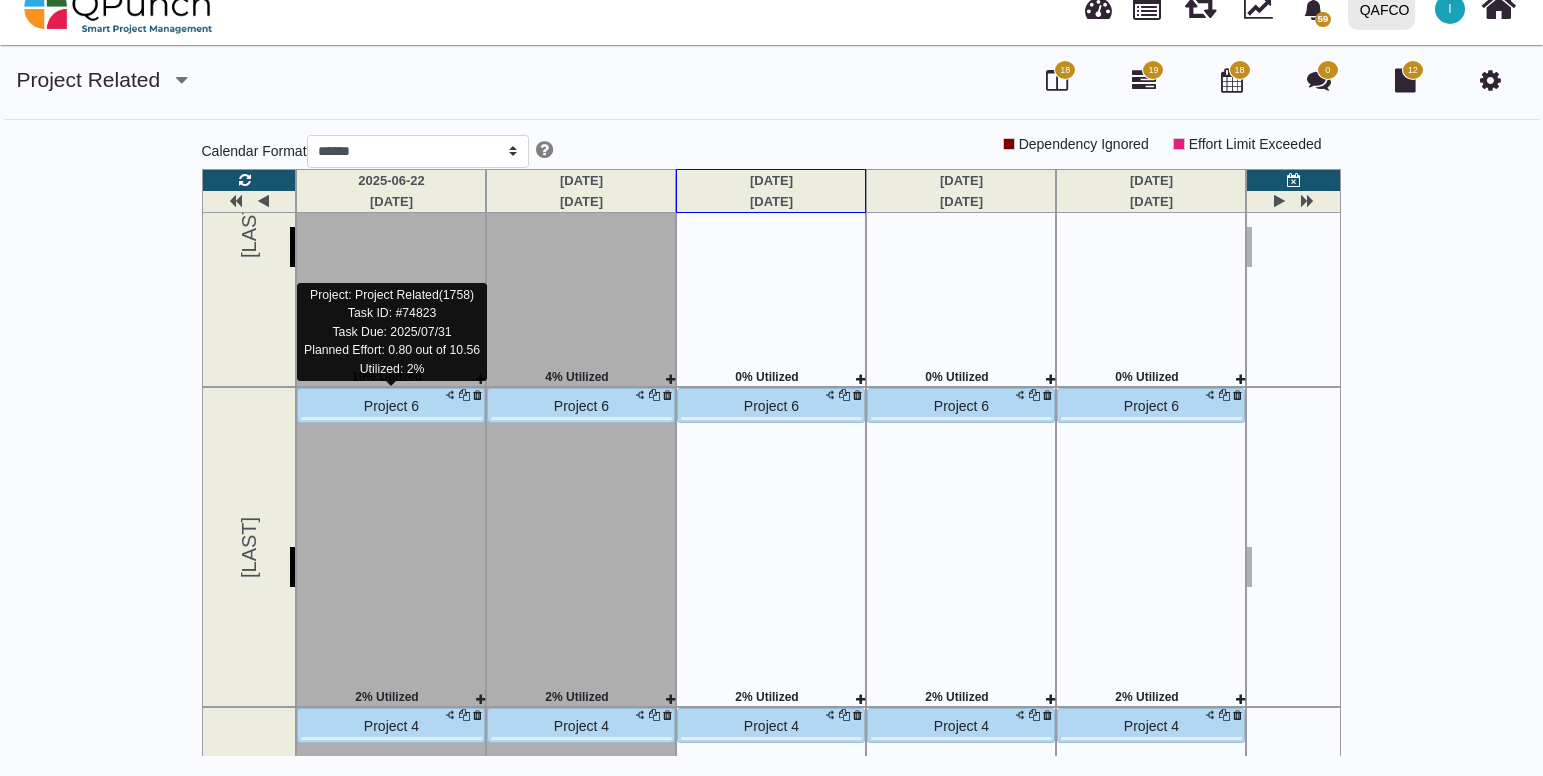 click on "Project 6" at bounding box center [391, 406] 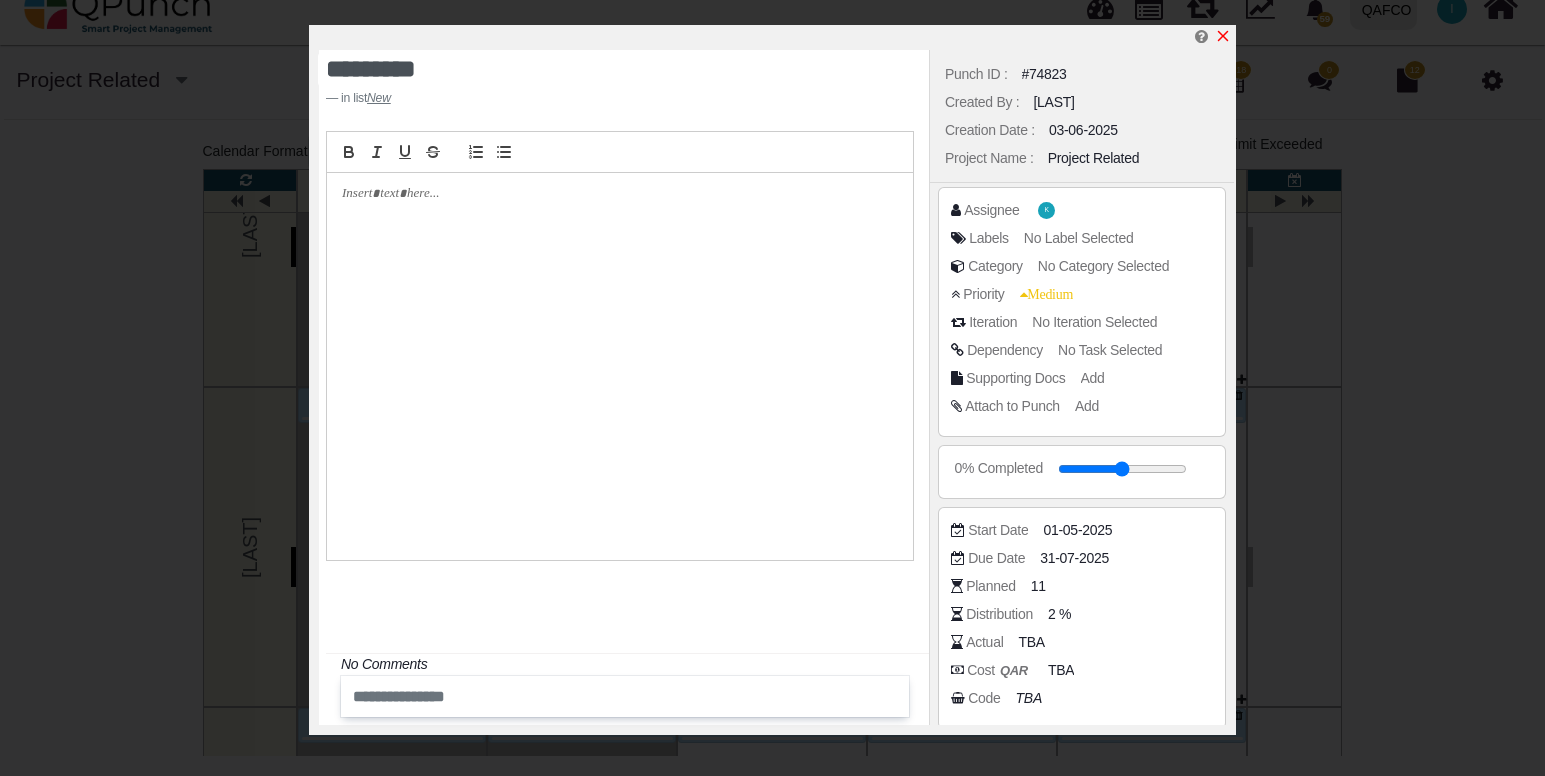 click at bounding box center (1223, 36) 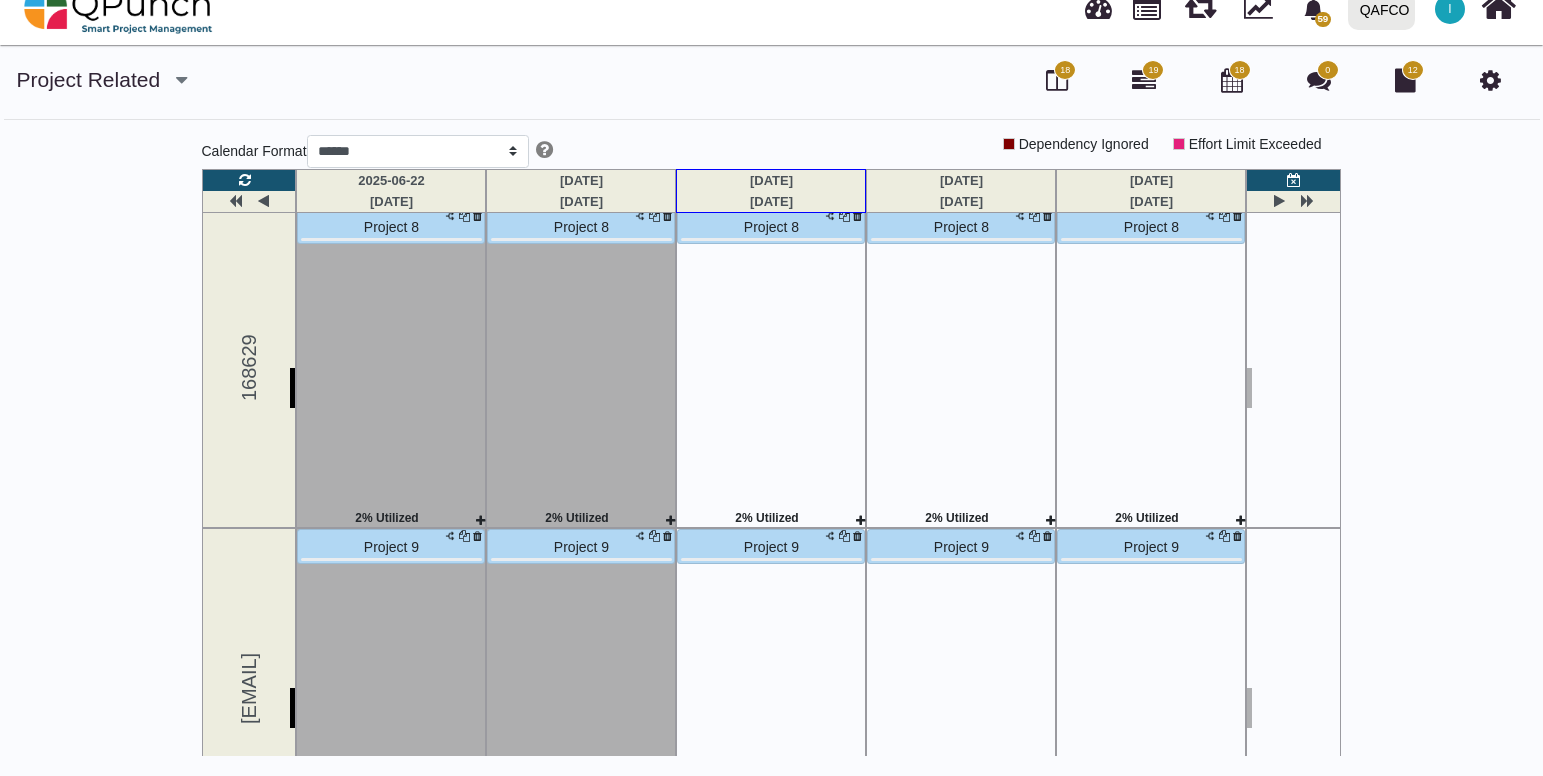 scroll, scrollTop: 2, scrollLeft: 0, axis: vertical 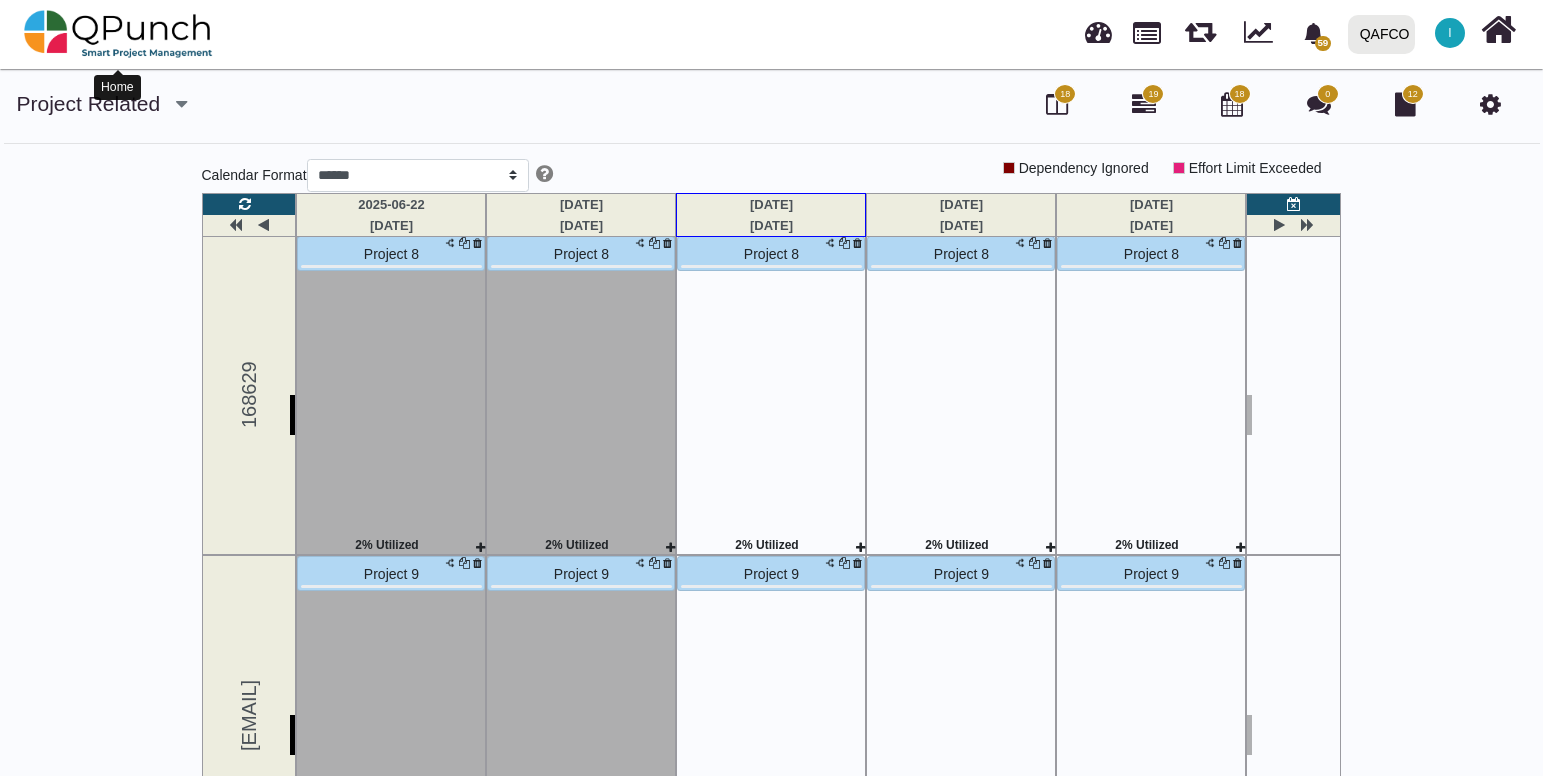 click at bounding box center (118, 34) 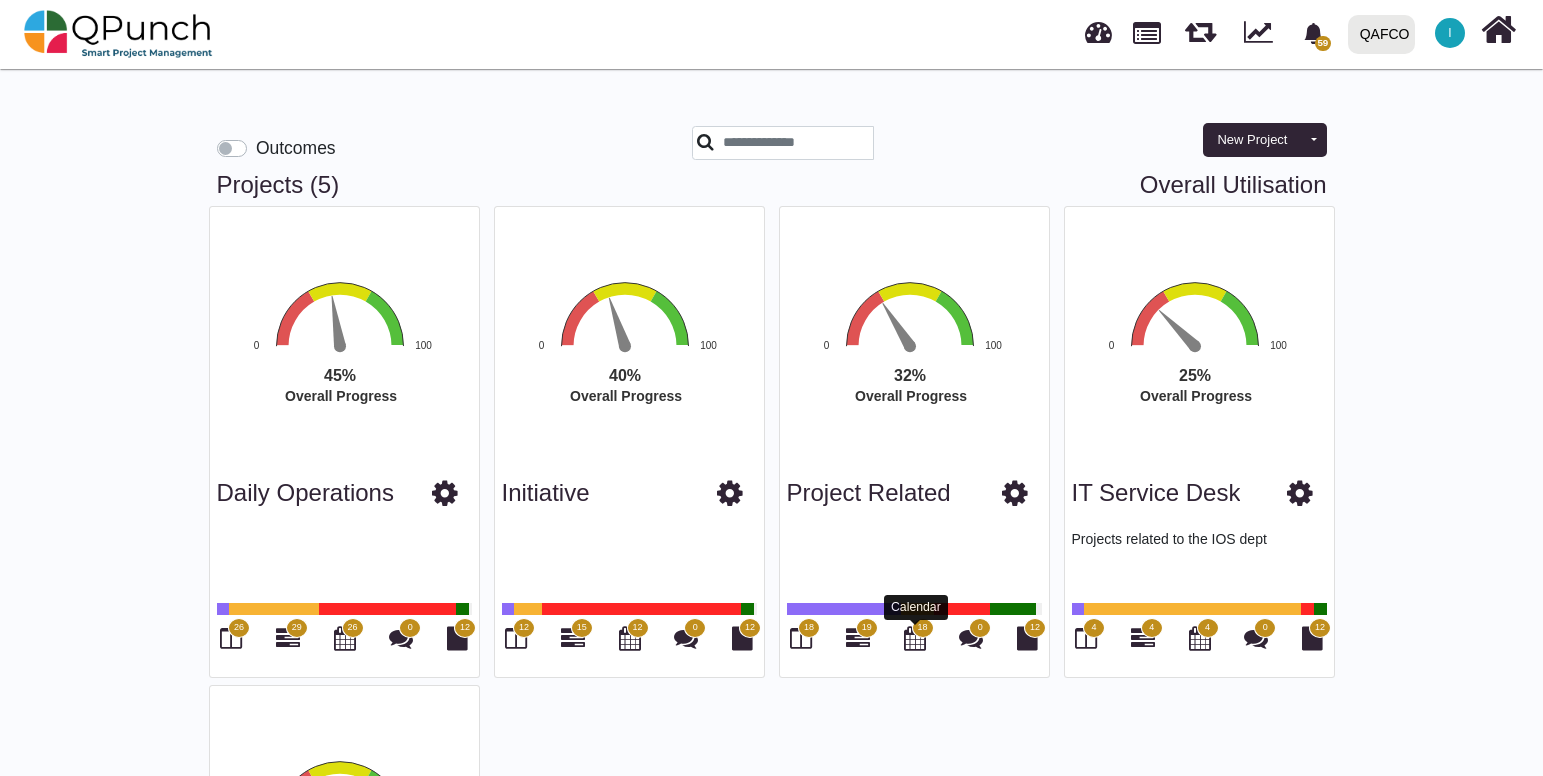 click at bounding box center [915, 638] 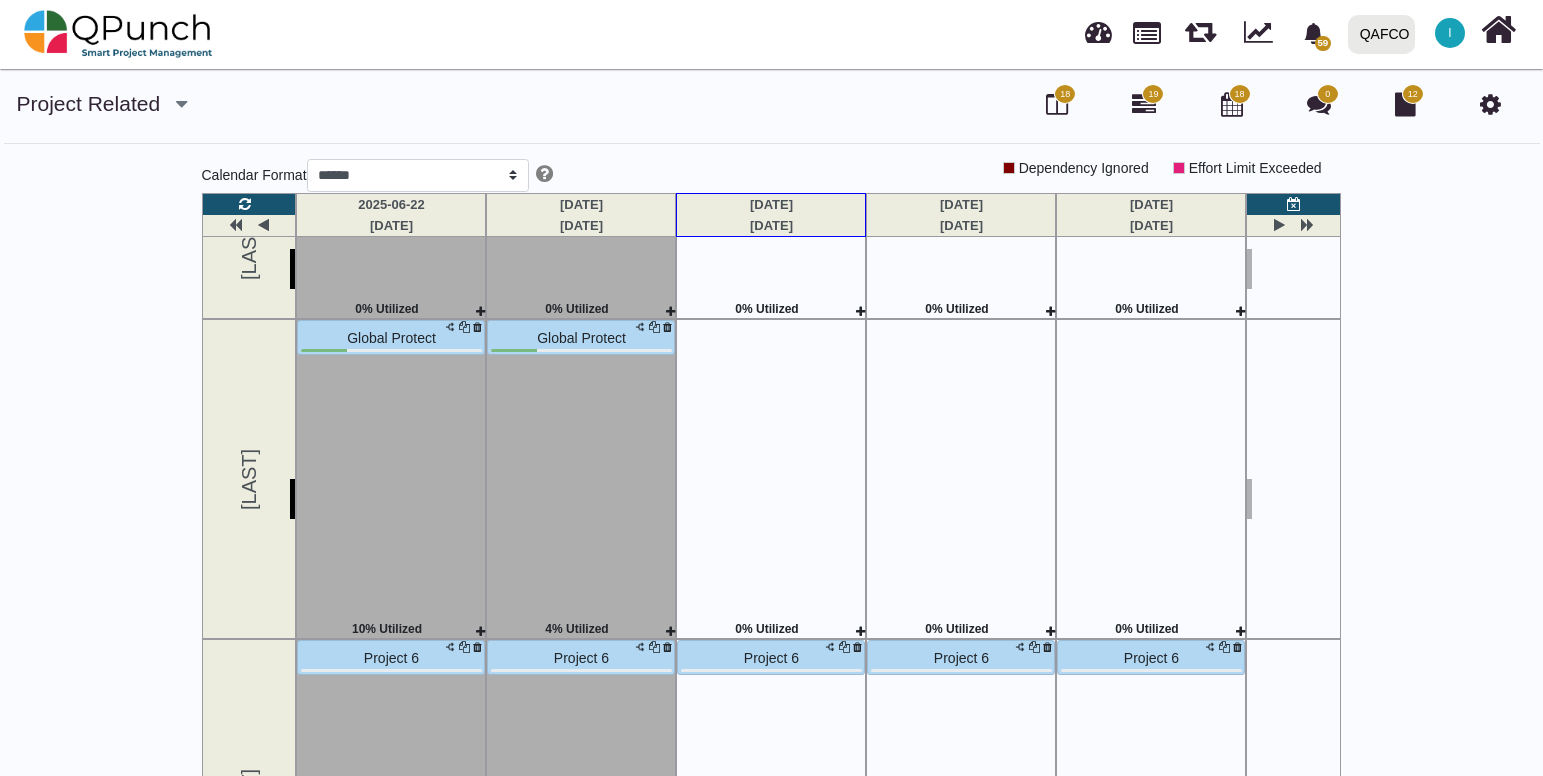 scroll, scrollTop: 1019, scrollLeft: 0, axis: vertical 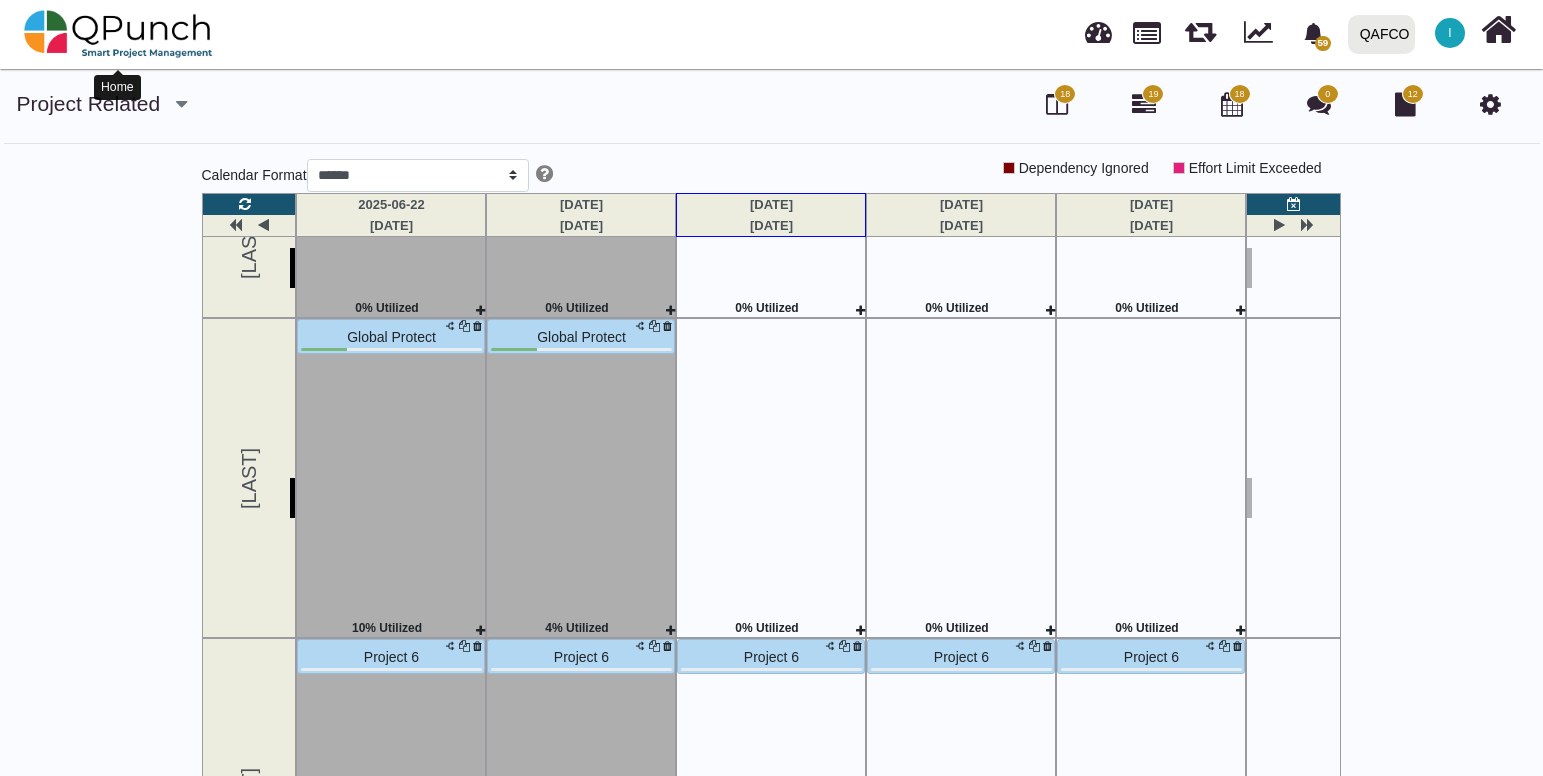 click at bounding box center (118, 34) 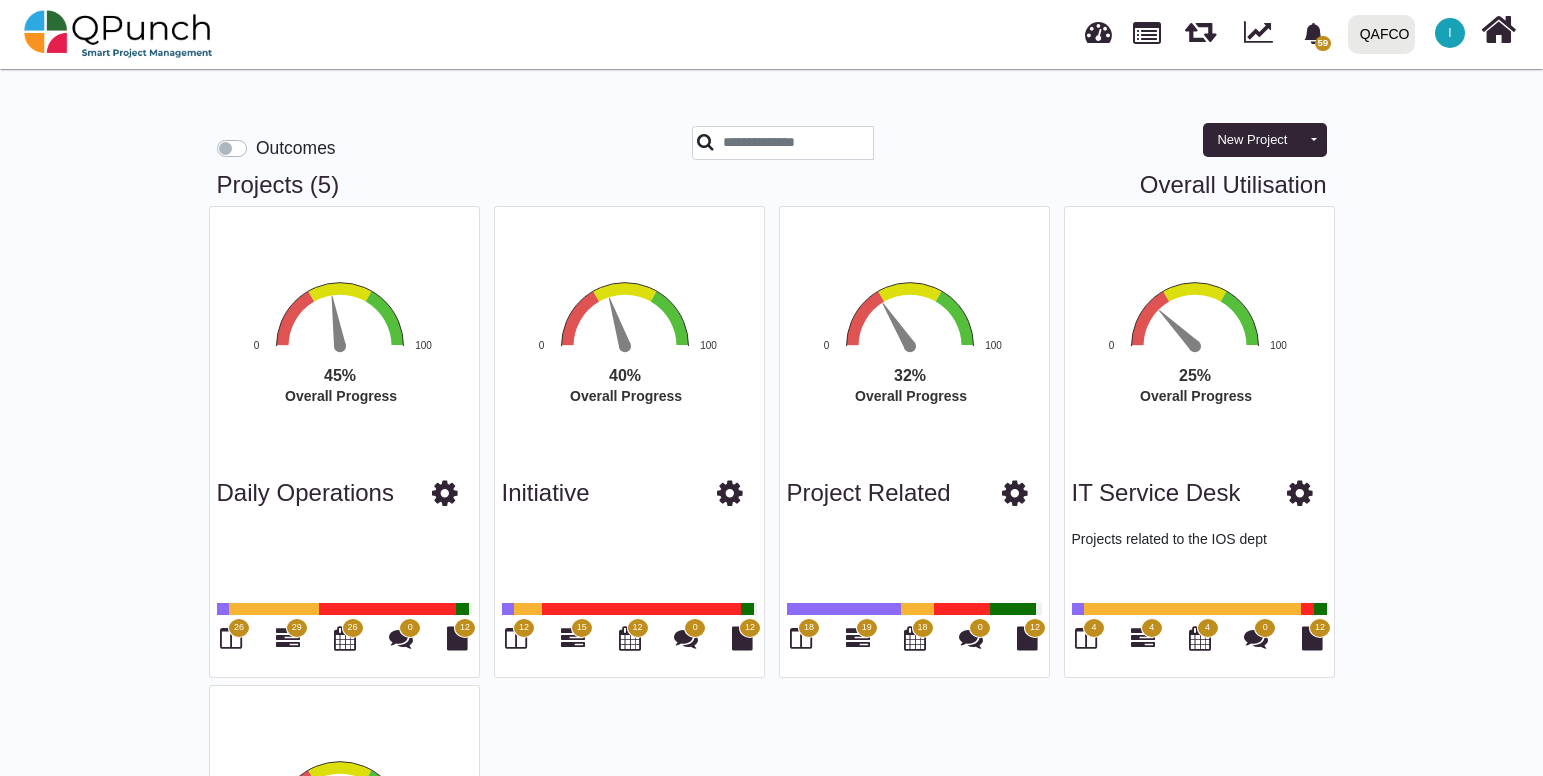 click on "Overall Utilisation" at bounding box center (1233, 185) 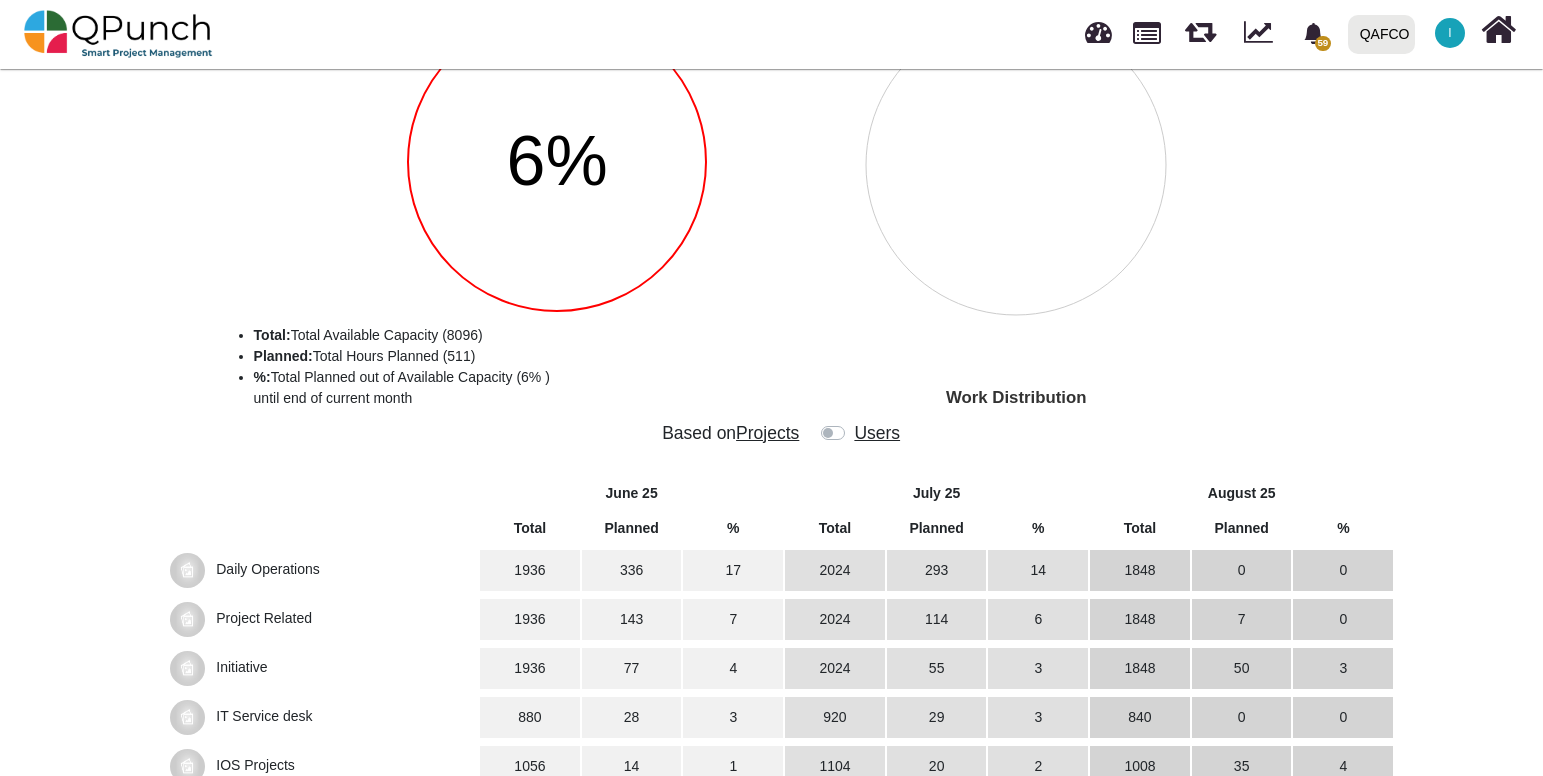 scroll, scrollTop: 173, scrollLeft: 0, axis: vertical 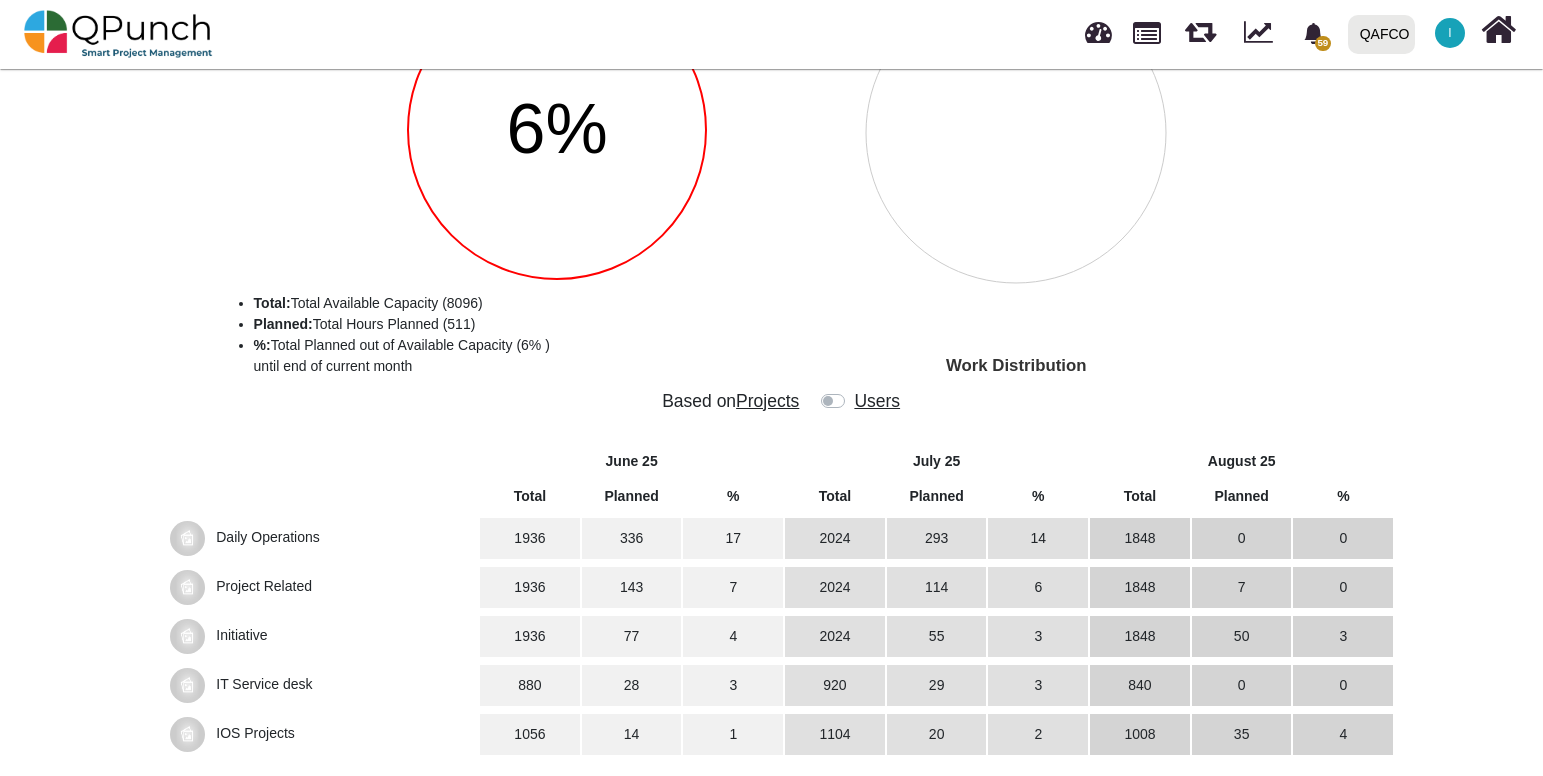 click on "Daily Operations" at bounding box center [268, 537] 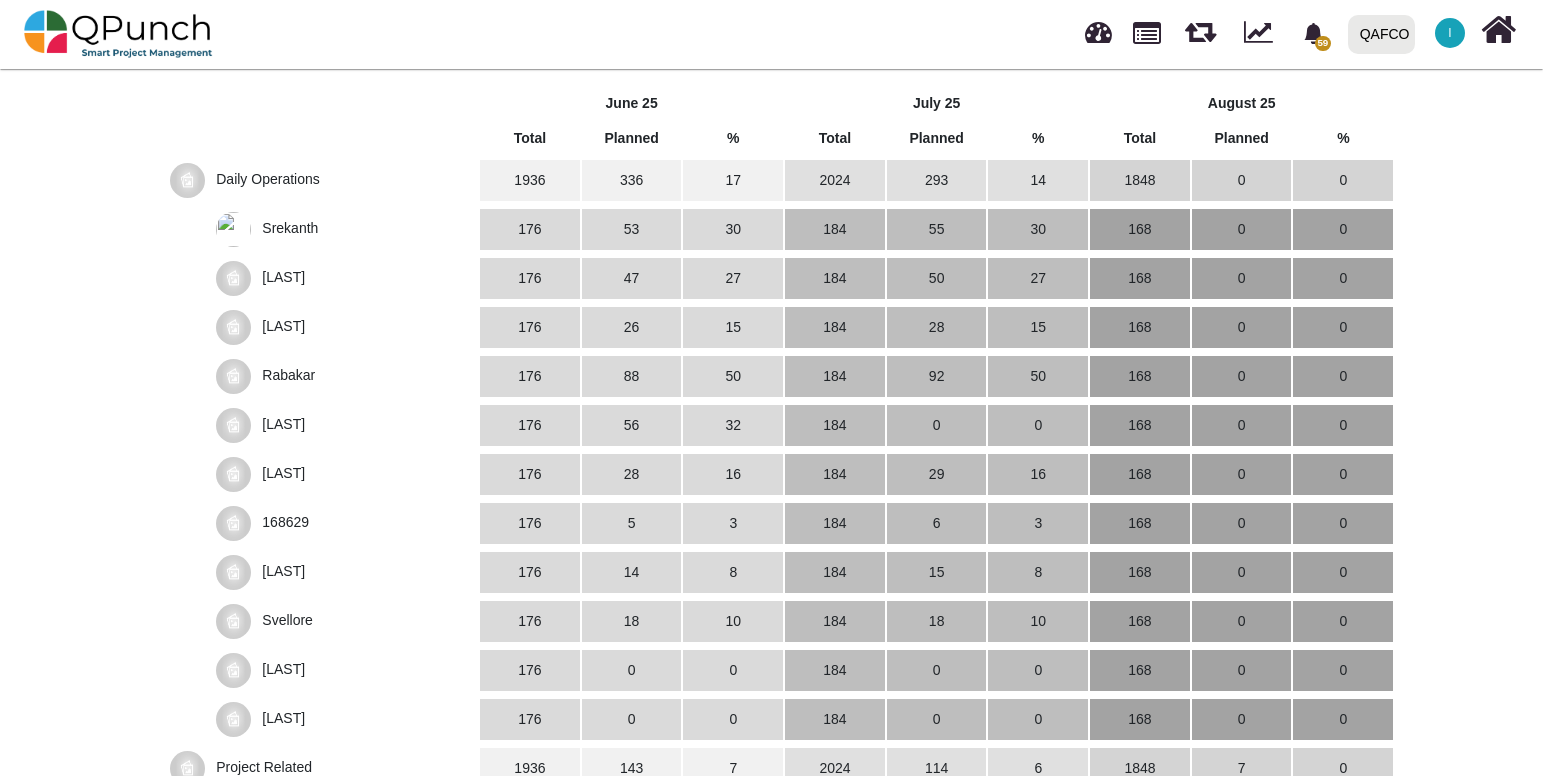 scroll, scrollTop: 516, scrollLeft: 0, axis: vertical 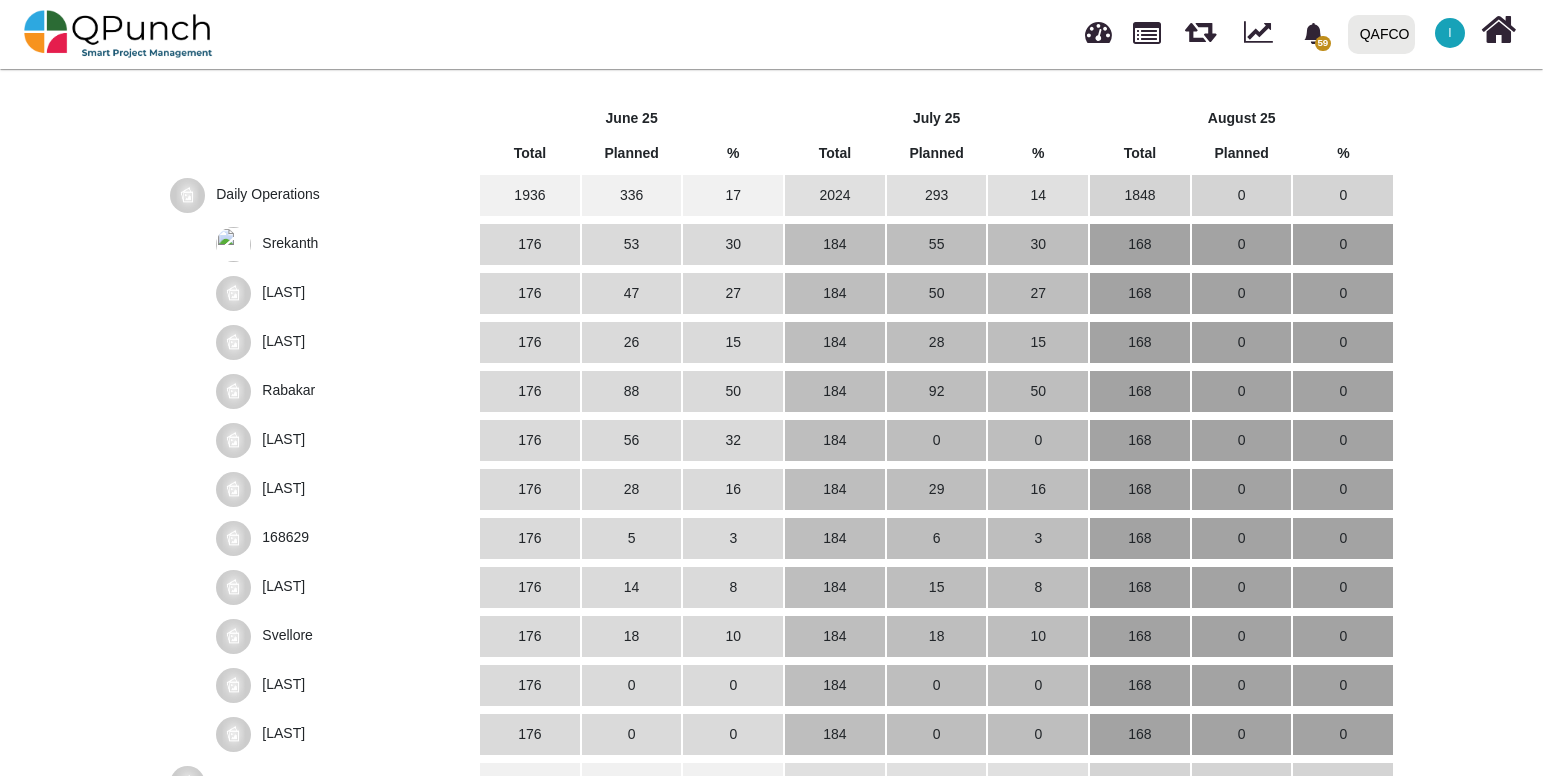 click on "Srekanth" at bounding box center (268, 194) 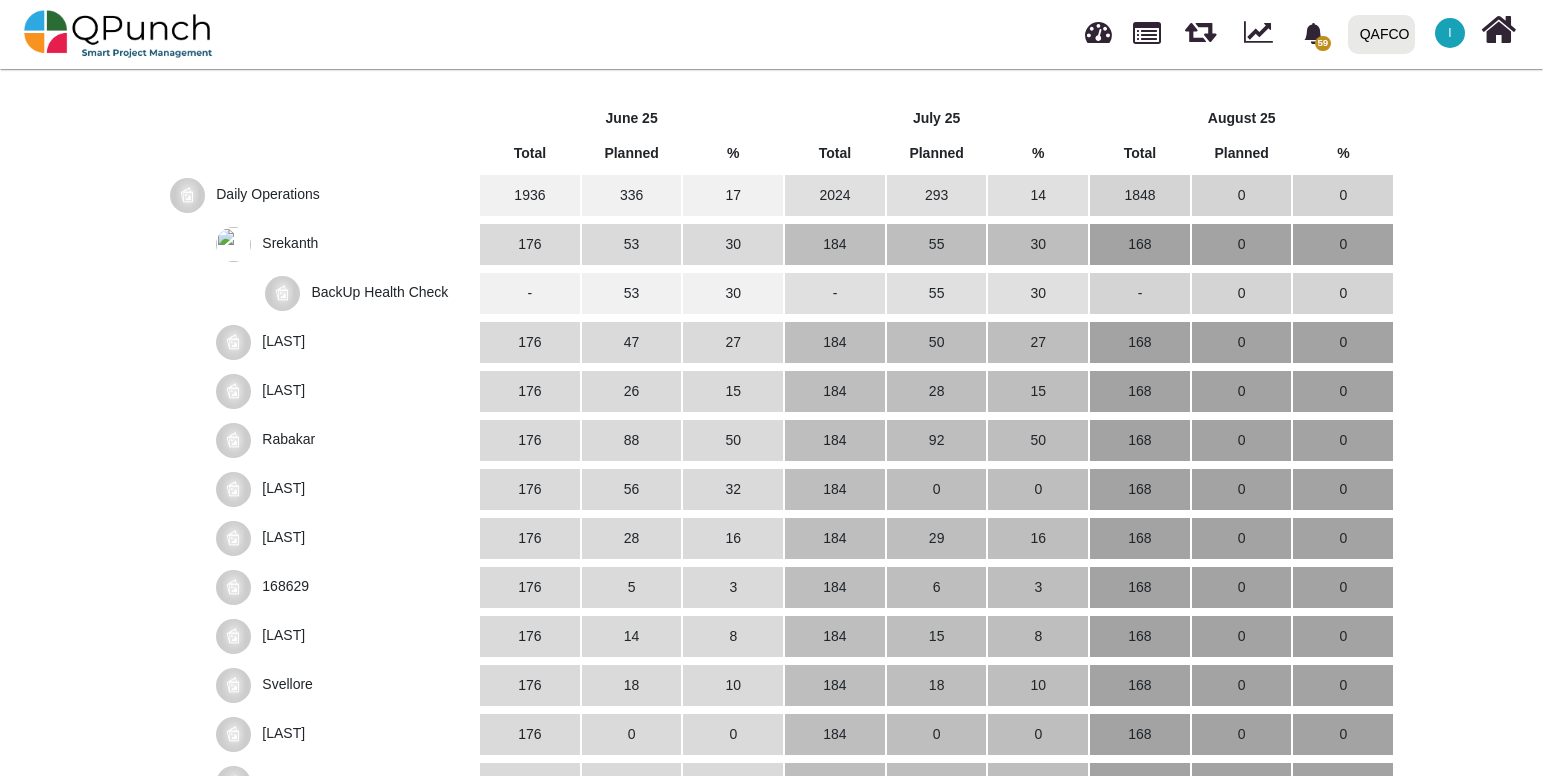 click on "[LAST]" at bounding box center (268, 194) 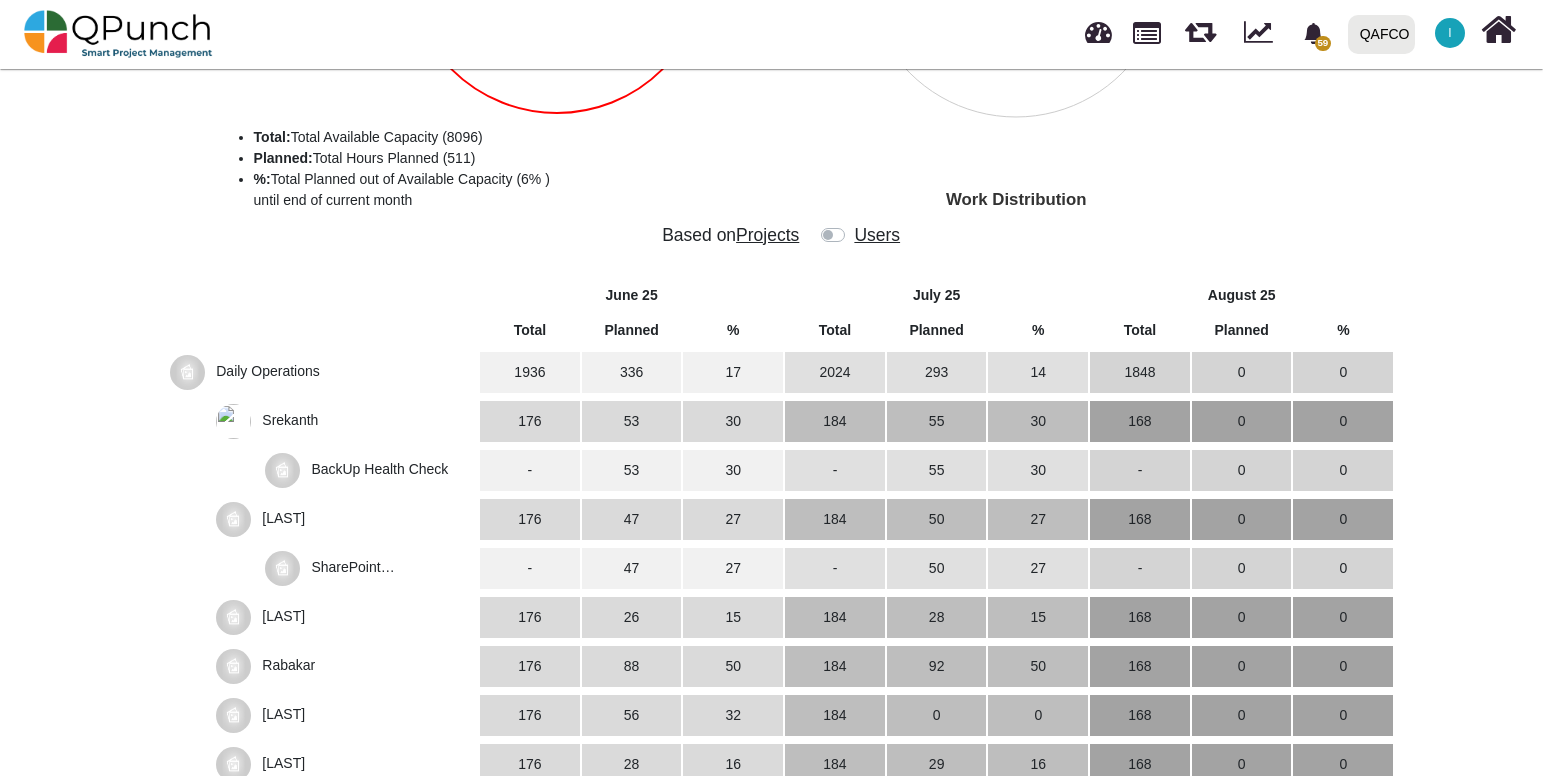 scroll, scrollTop: 338, scrollLeft: 0, axis: vertical 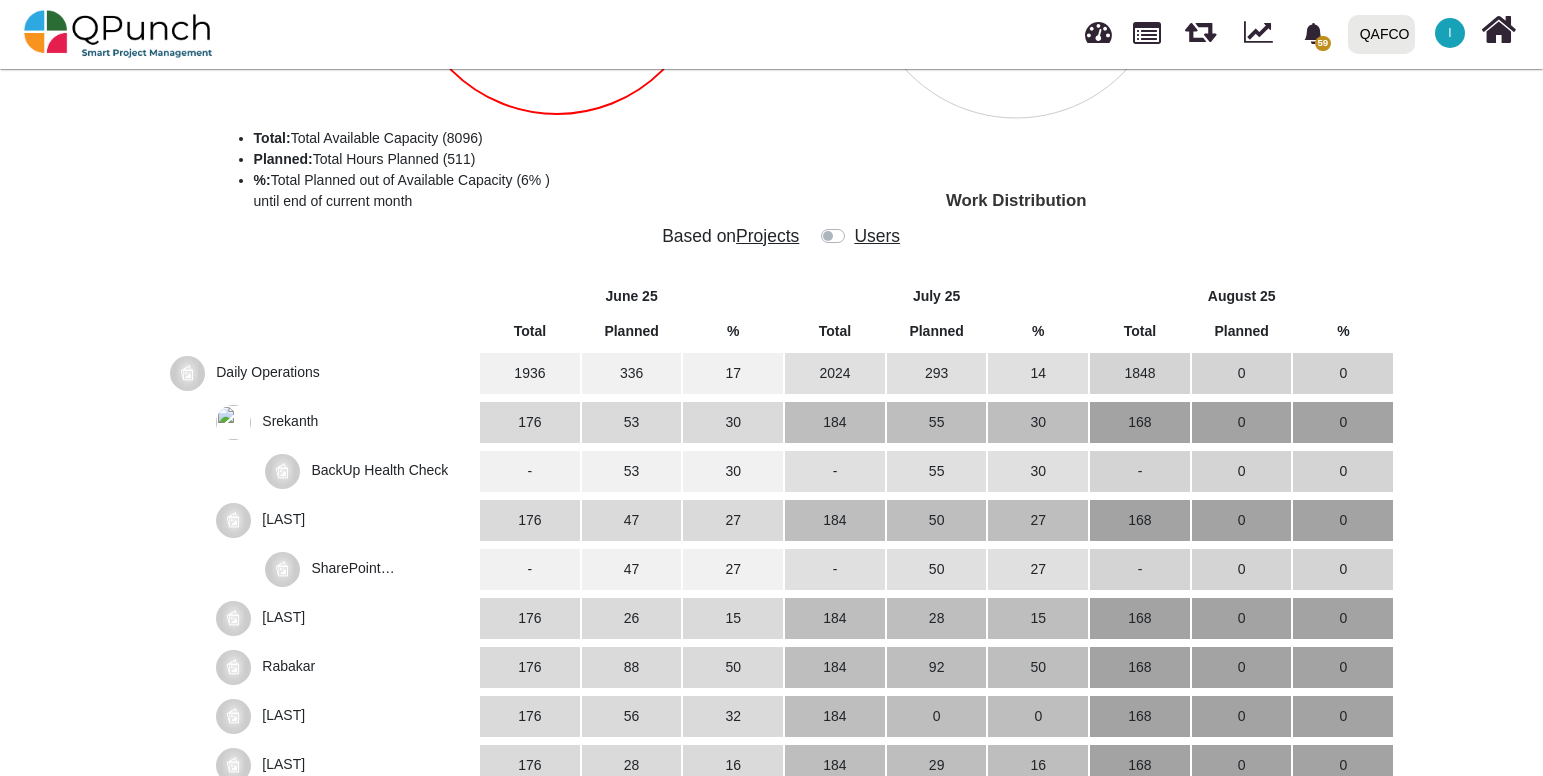 click at bounding box center [852, 226] 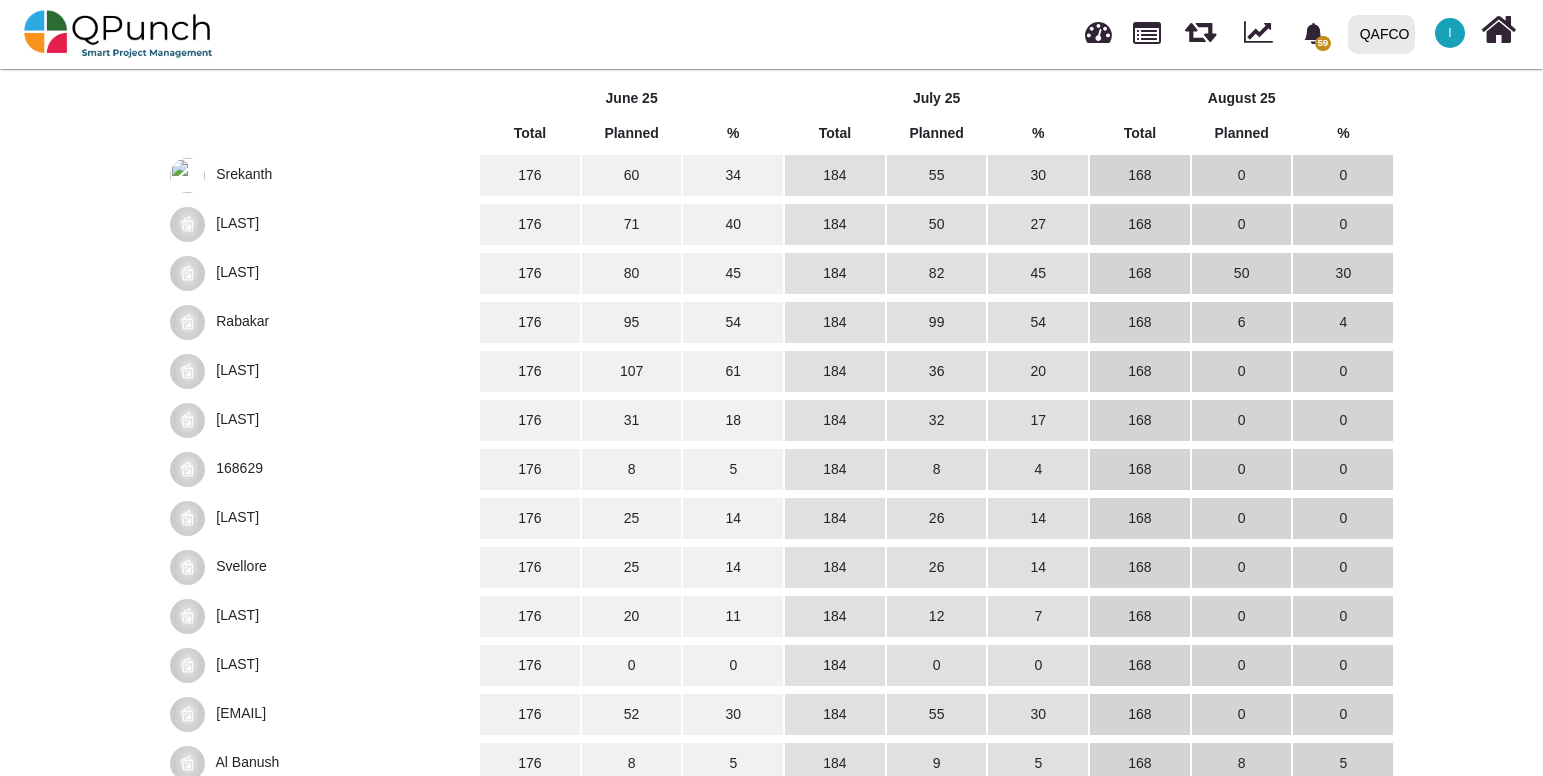 scroll, scrollTop: 544, scrollLeft: 0, axis: vertical 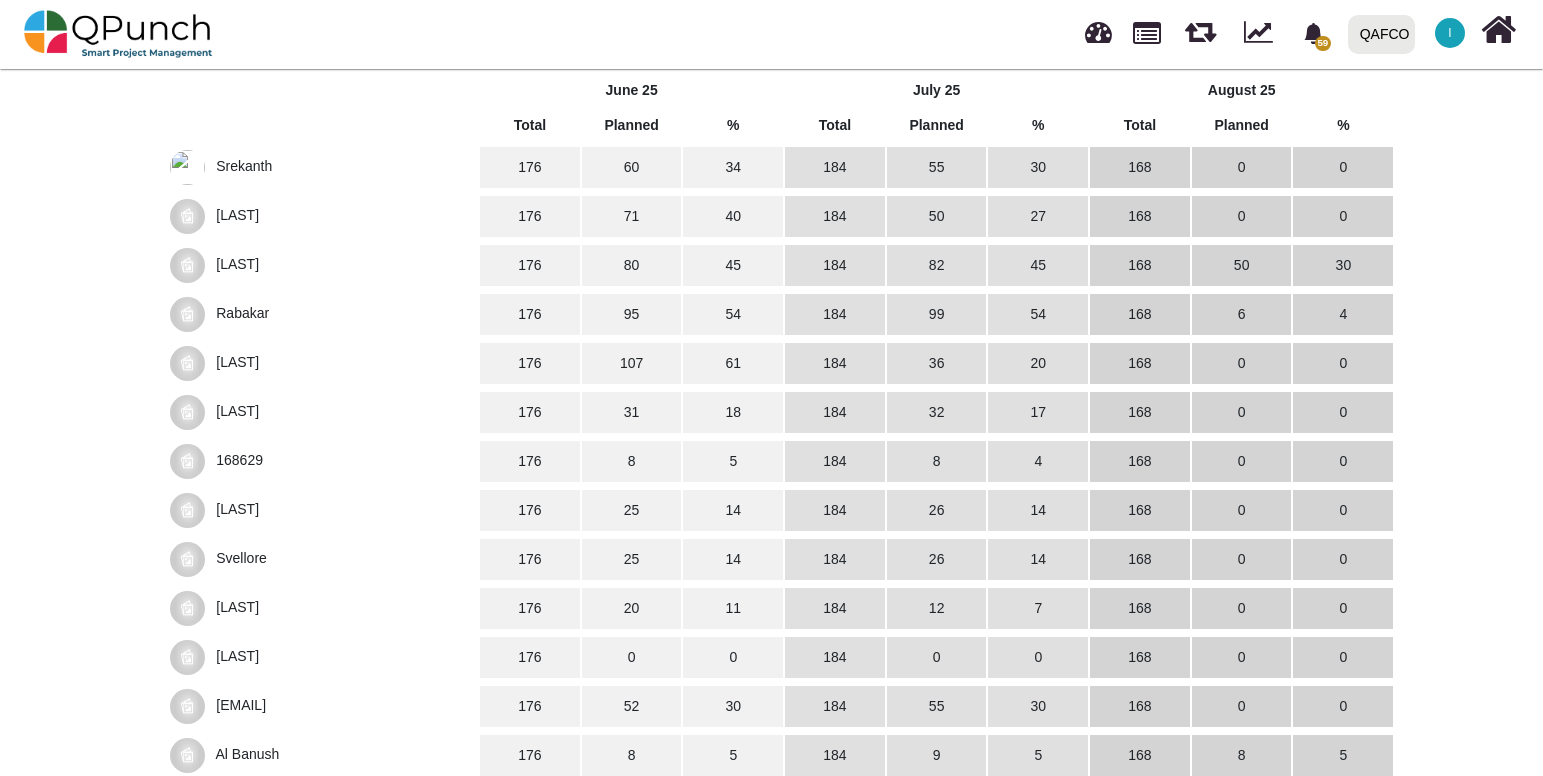 click on "Srekanth" at bounding box center (244, 166) 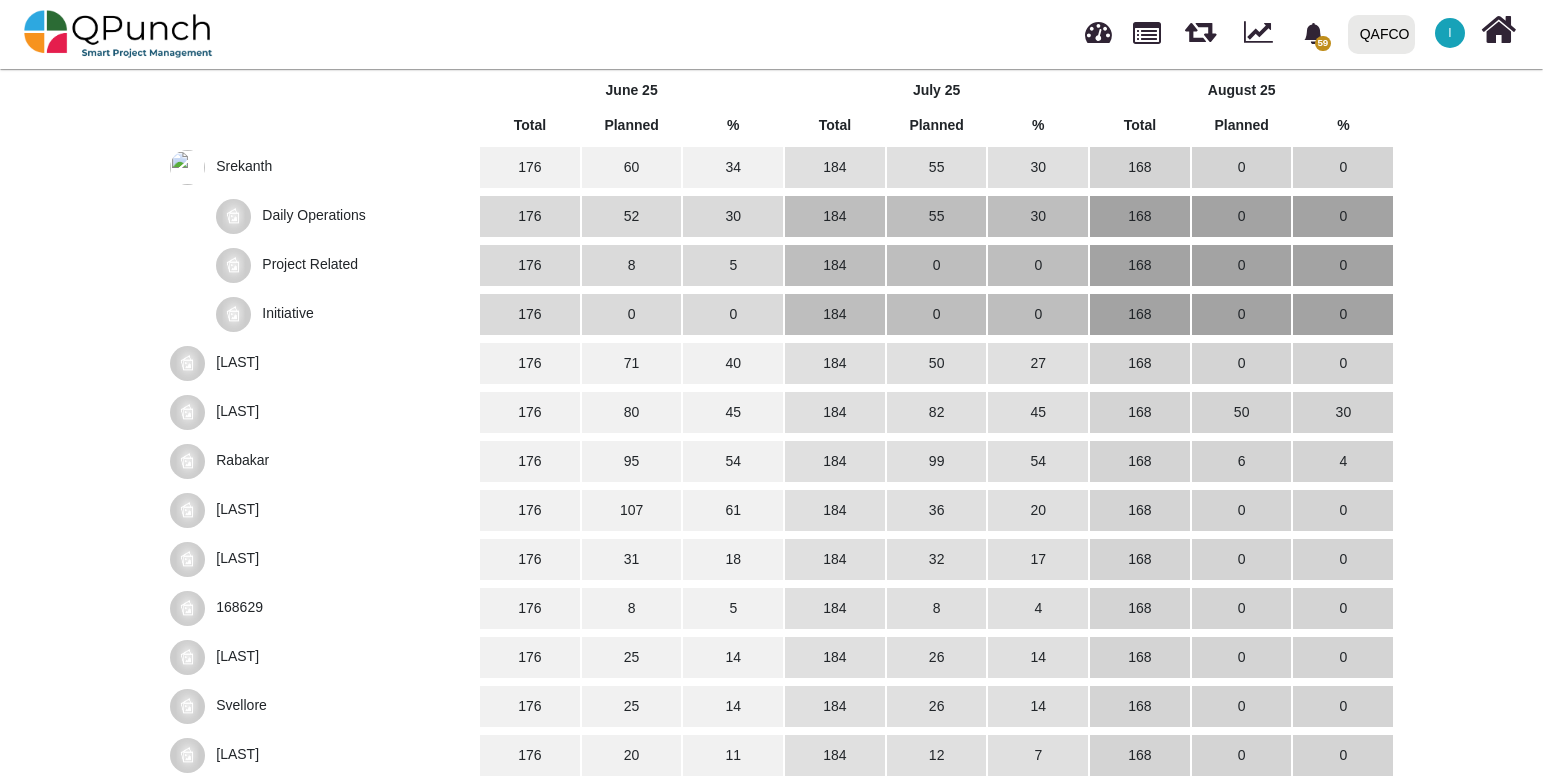 click on "Daily Operations" at bounding box center [244, 166] 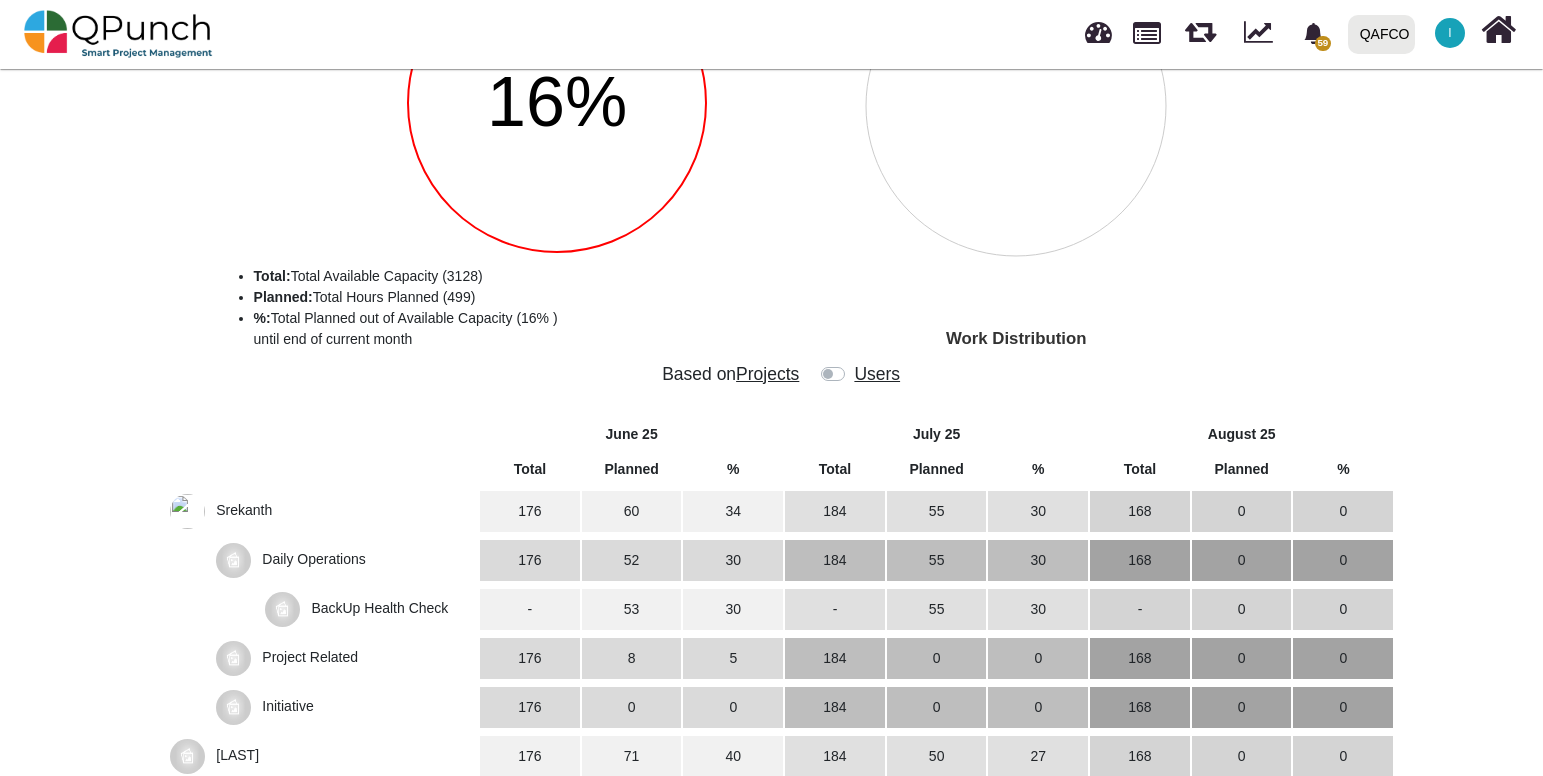 scroll, scrollTop: 199, scrollLeft: 0, axis: vertical 